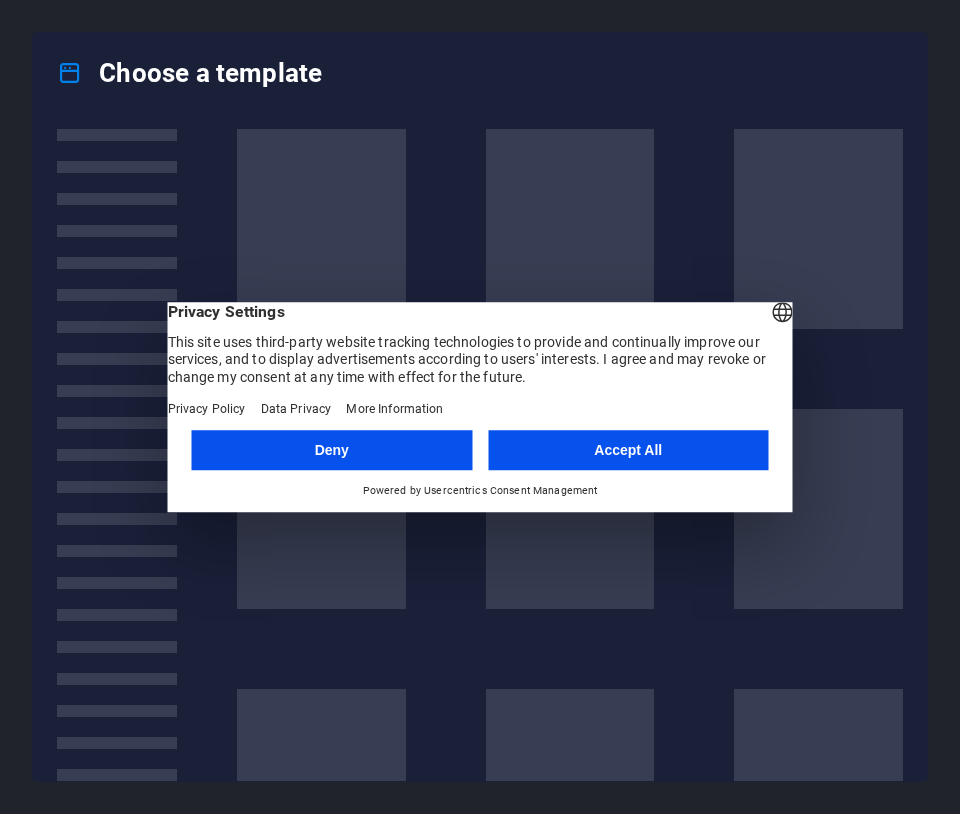 scroll, scrollTop: 0, scrollLeft: 0, axis: both 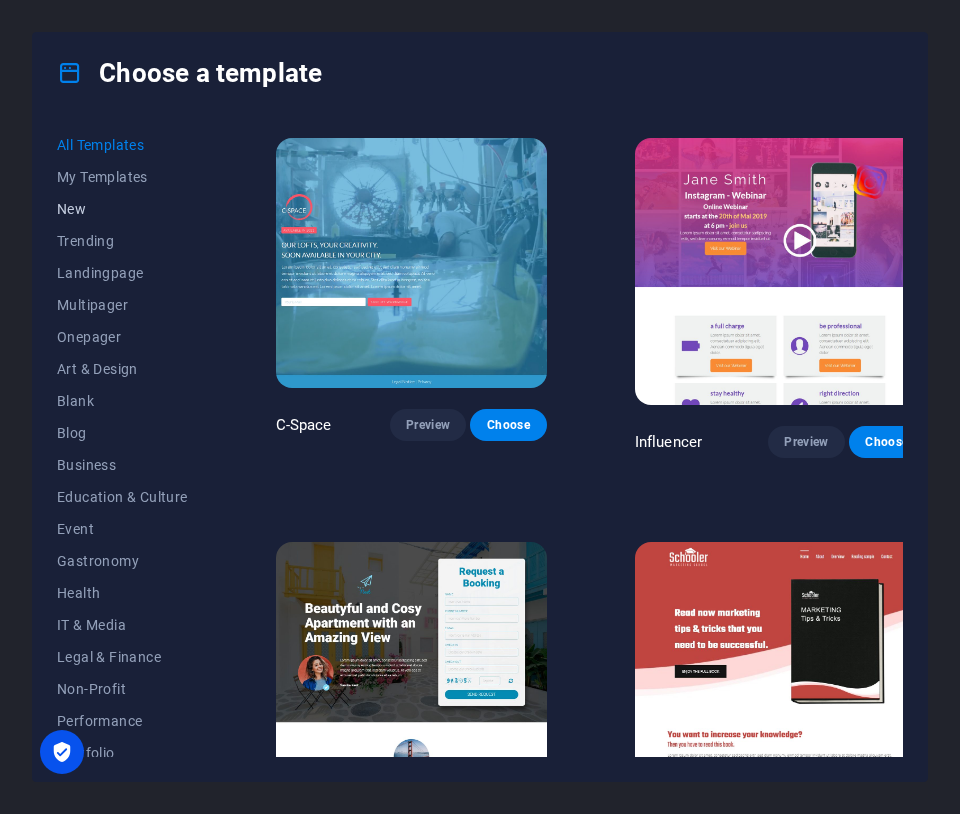click on "New" at bounding box center (122, 209) 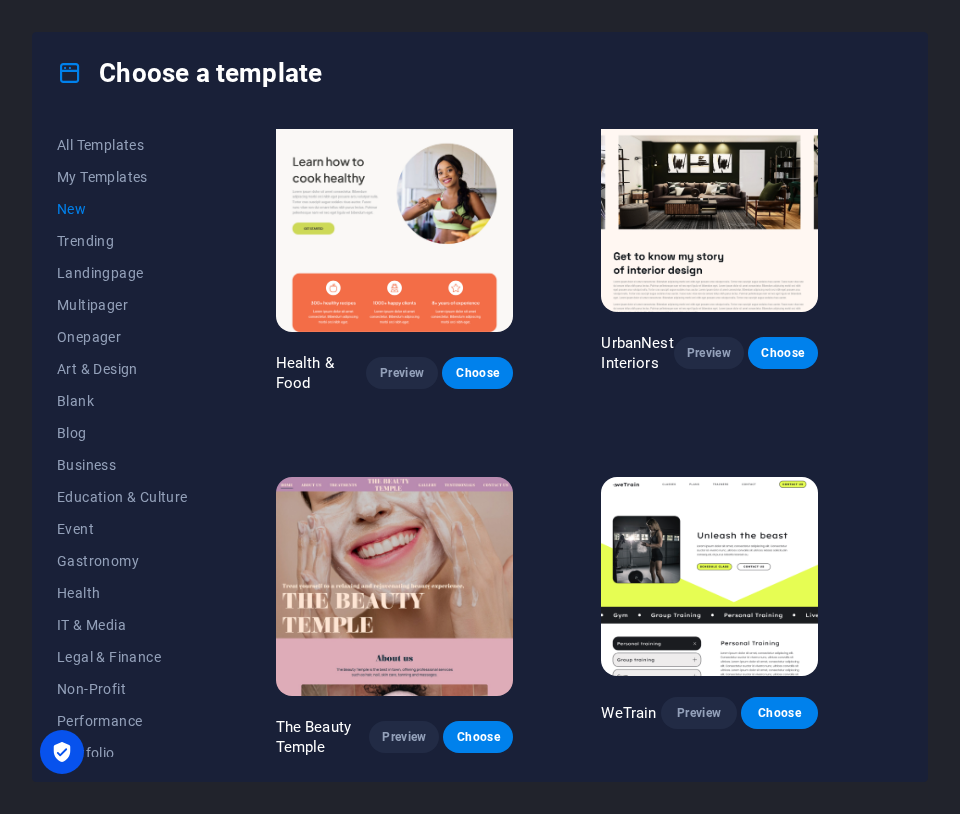 scroll, scrollTop: 1447, scrollLeft: 0, axis: vertical 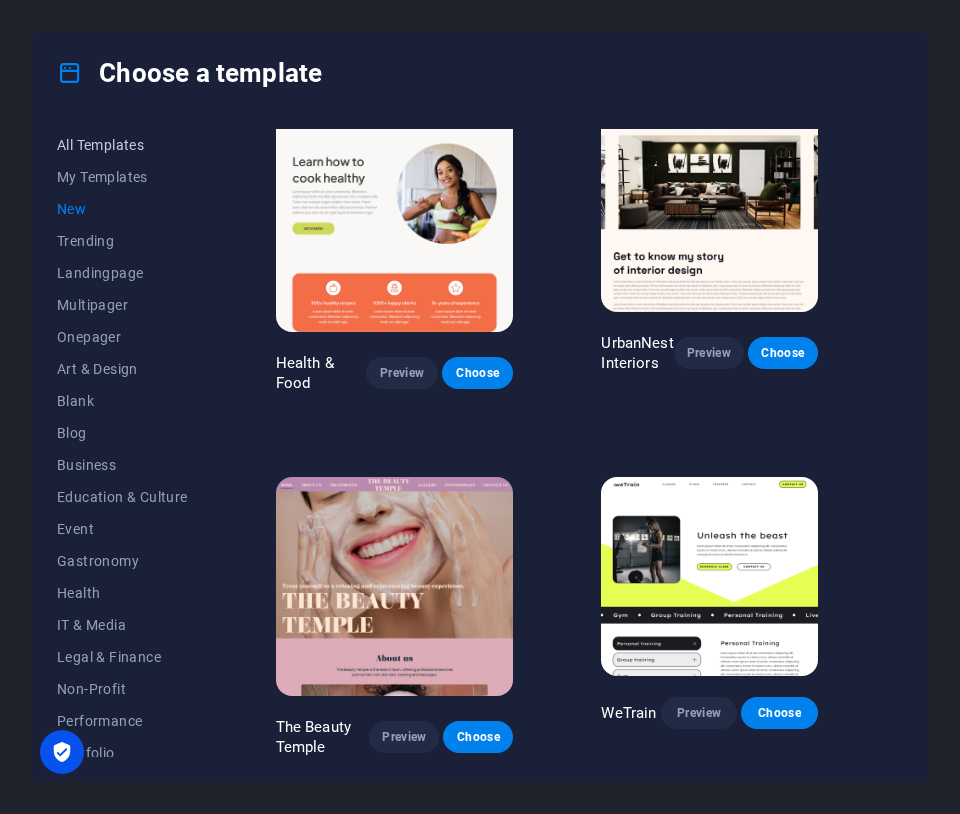 click on "All Templates" at bounding box center (122, 145) 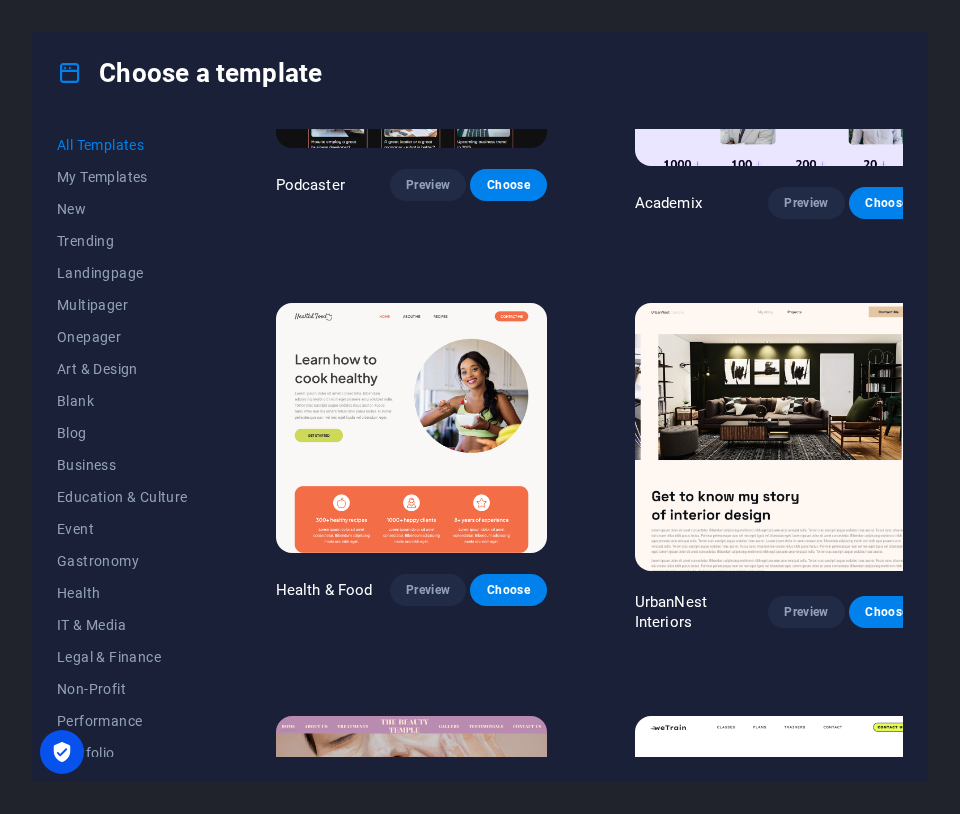 scroll, scrollTop: 1539, scrollLeft: 0, axis: vertical 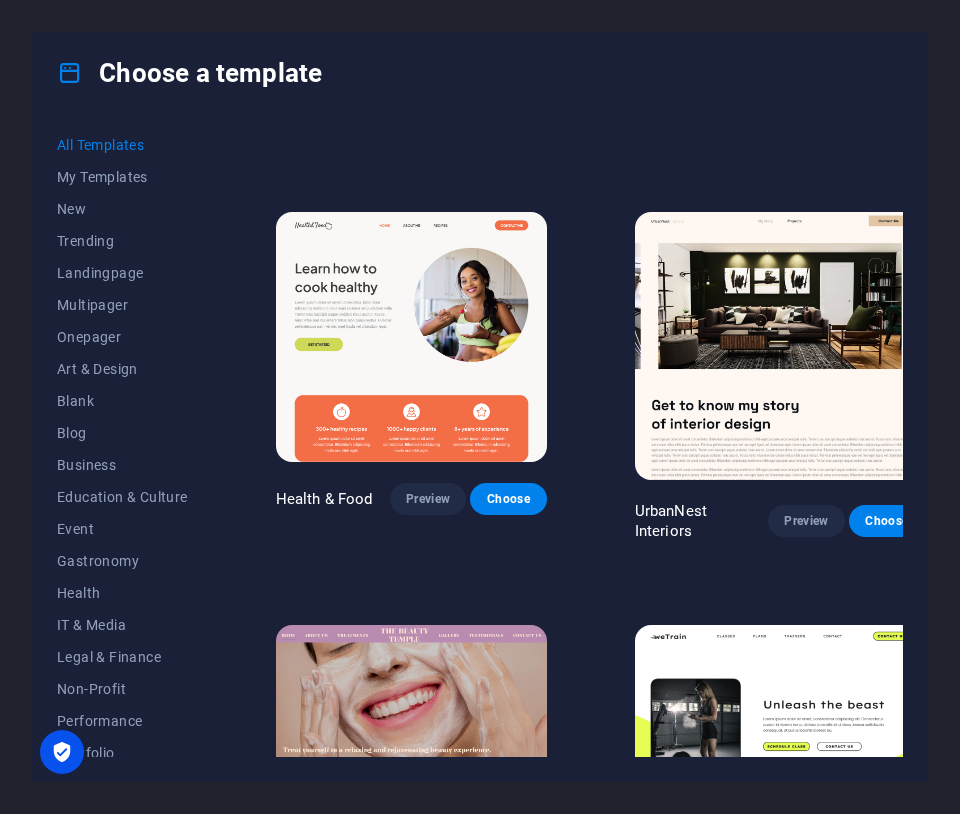click on "All Templates" at bounding box center [122, 145] 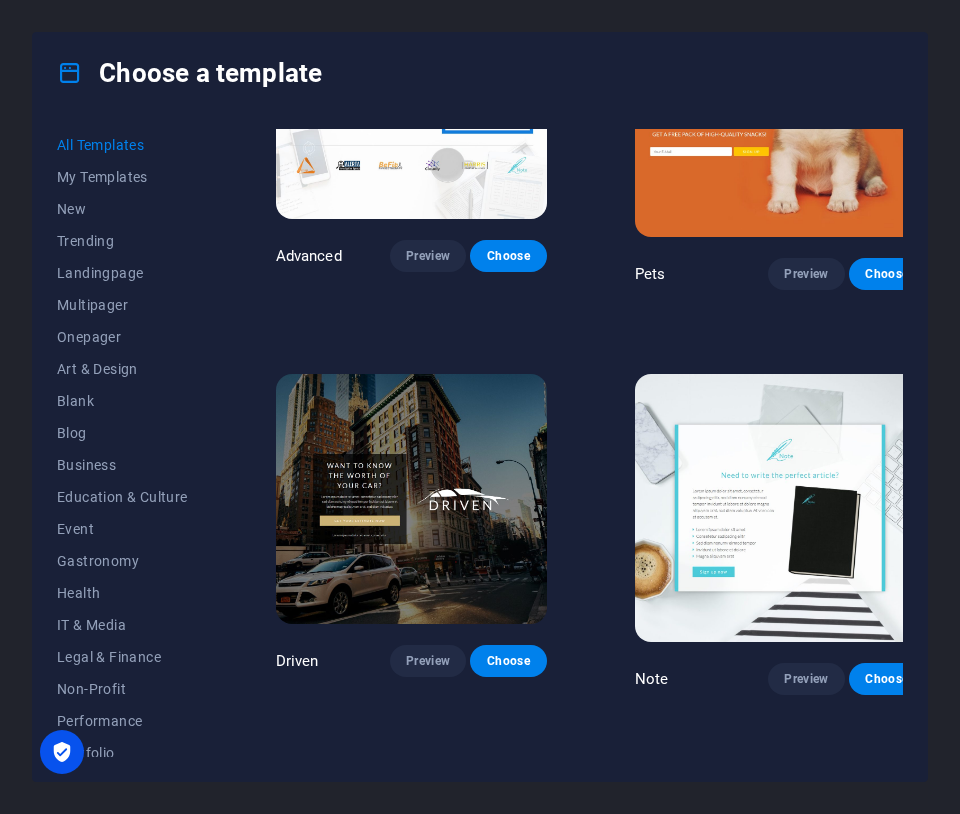 scroll, scrollTop: 19836, scrollLeft: 0, axis: vertical 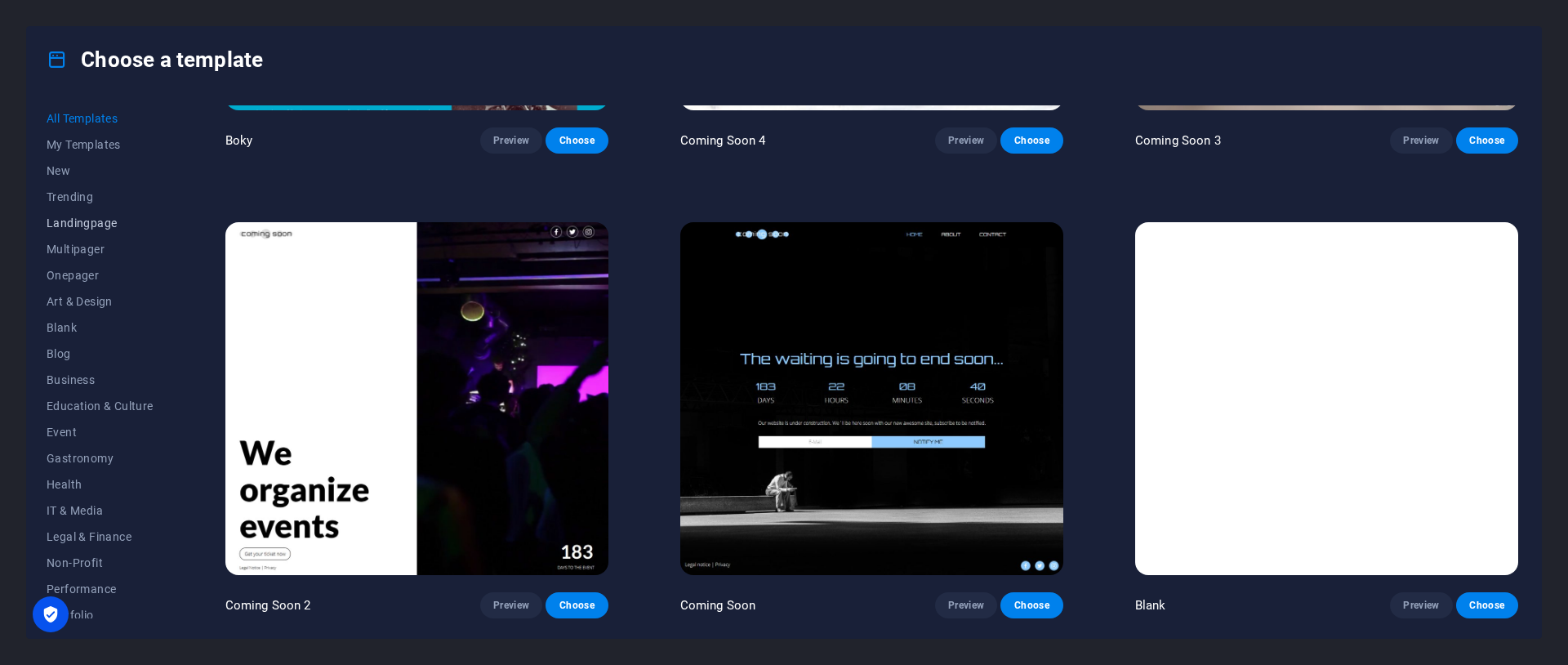 click on "Landingpage" at bounding box center [100, 223] 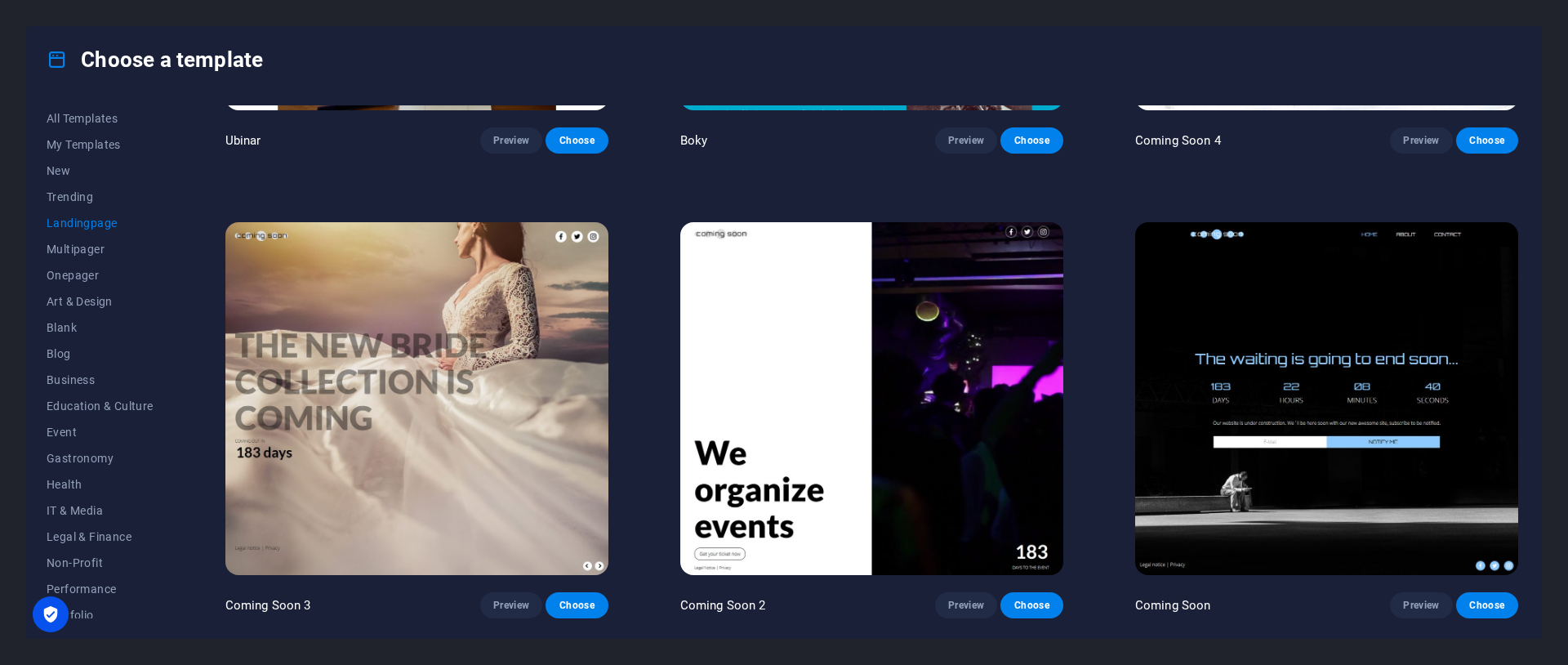 scroll, scrollTop: 3610, scrollLeft: 0, axis: vertical 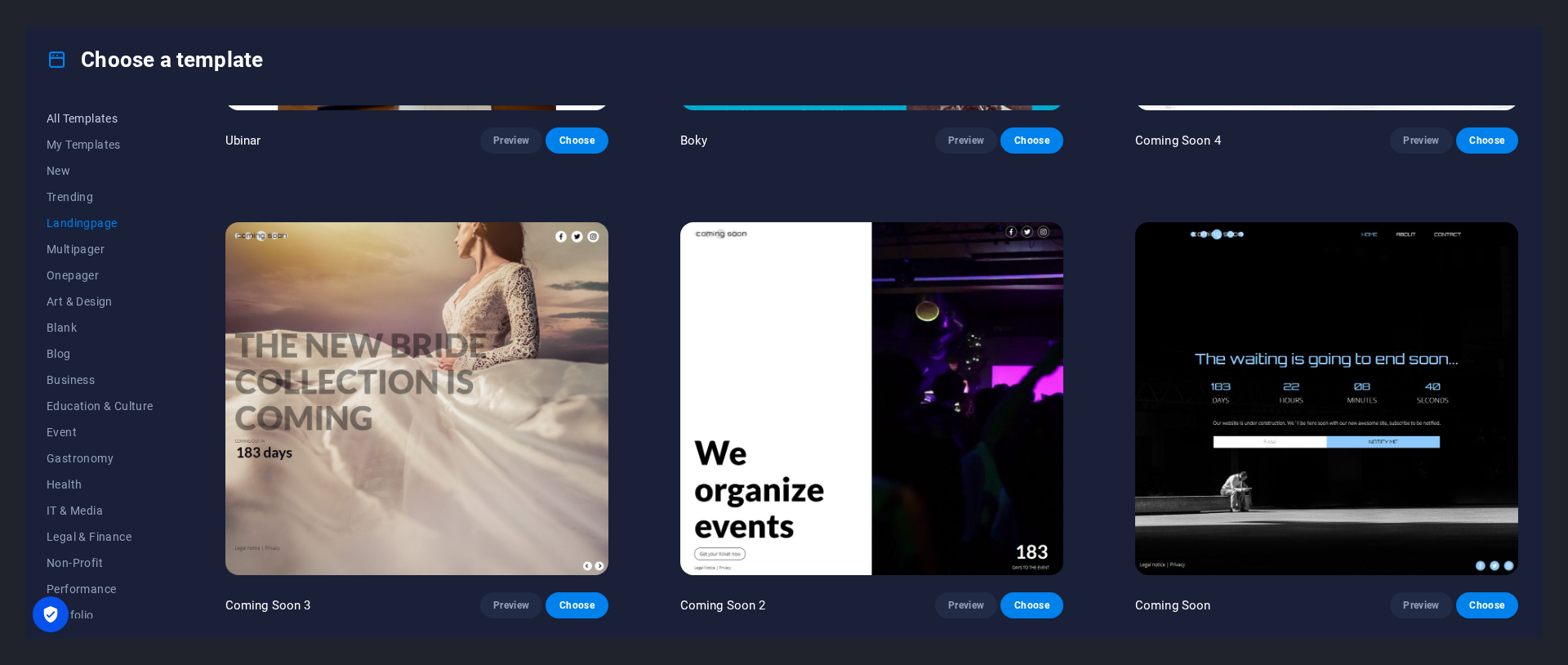 click on "All Templates" at bounding box center [100, 118] 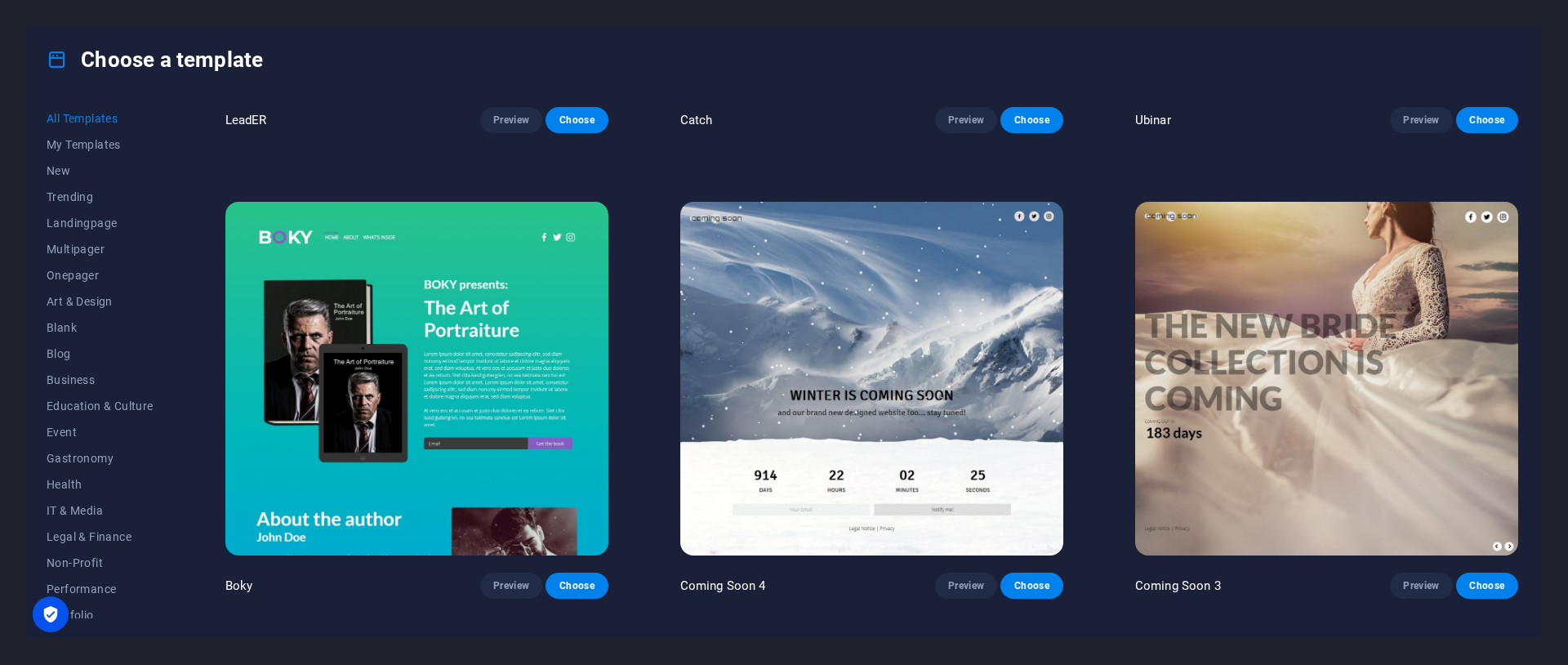 scroll, scrollTop: 24553, scrollLeft: 0, axis: vertical 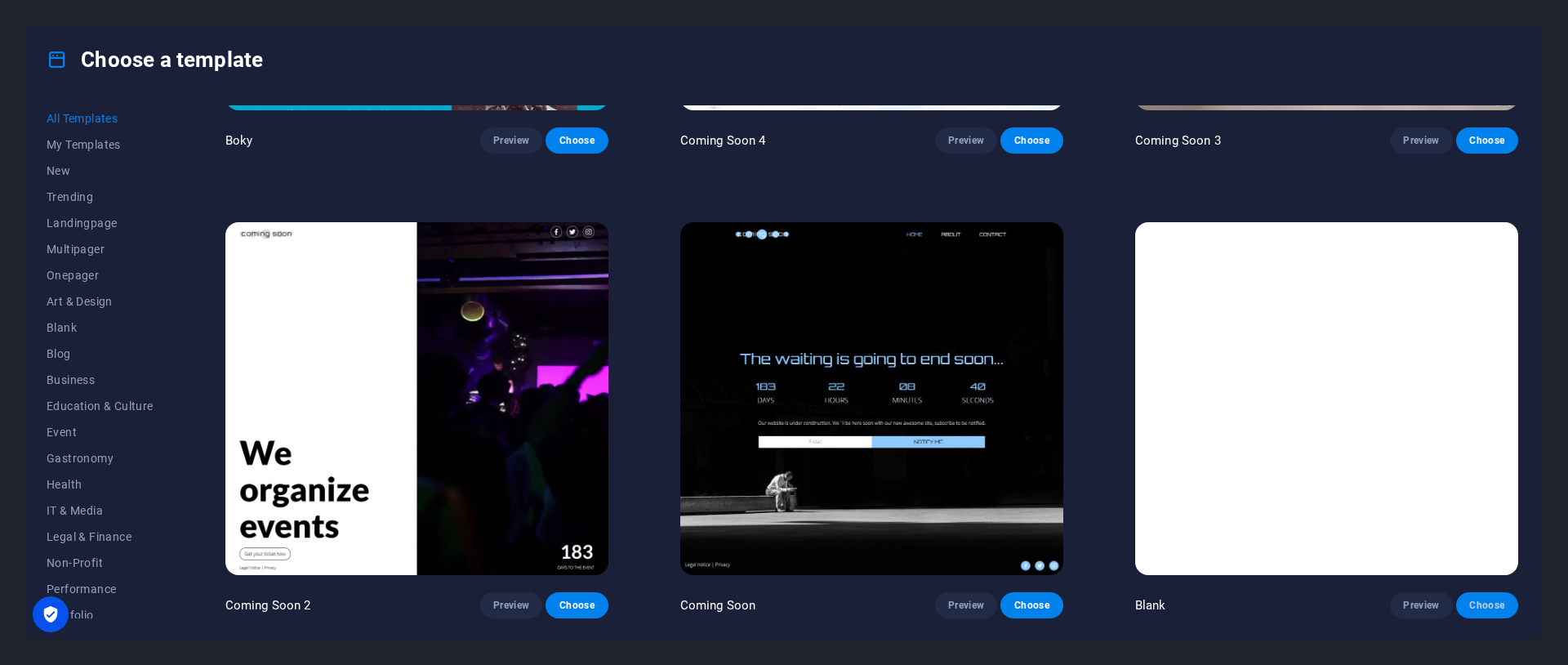 click on "Choose" at bounding box center (1487, 605) 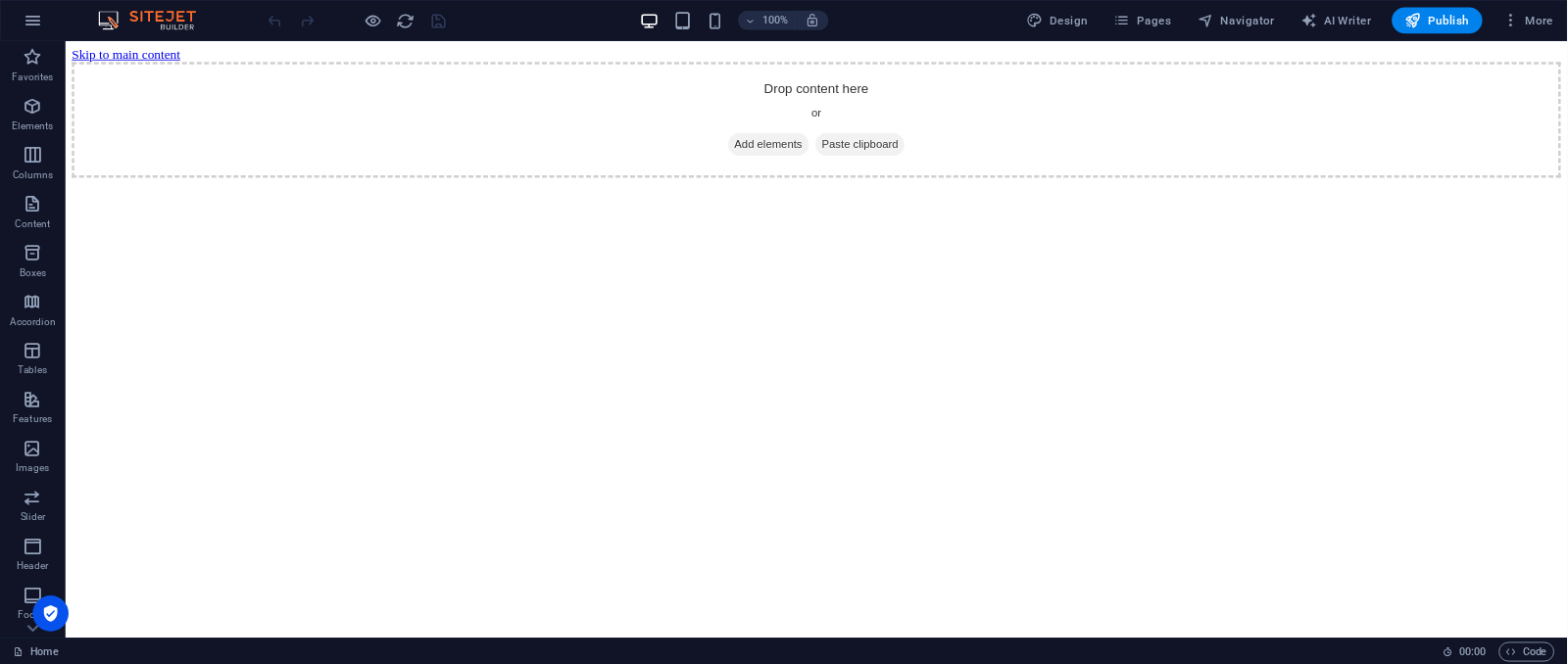 scroll, scrollTop: 0, scrollLeft: 0, axis: both 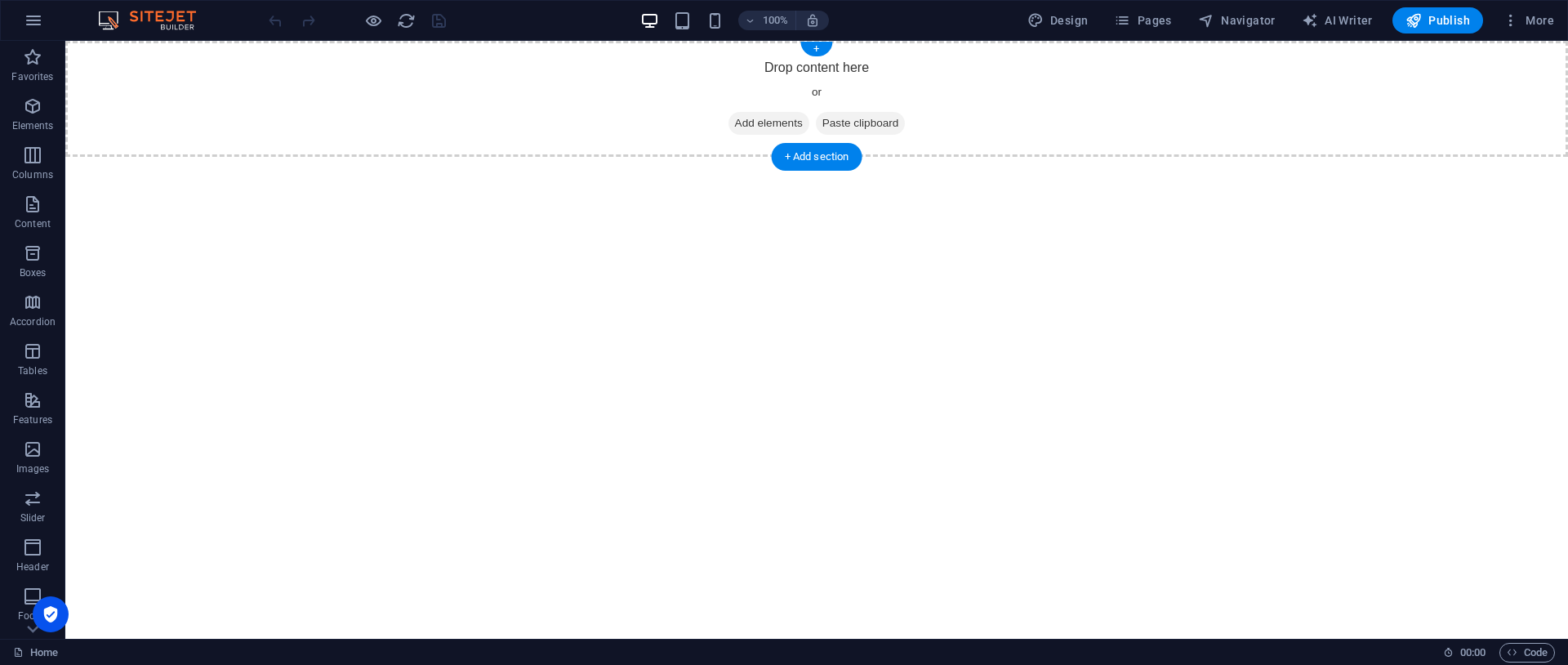 click on "Paste clipboard" at bounding box center [861, 123] 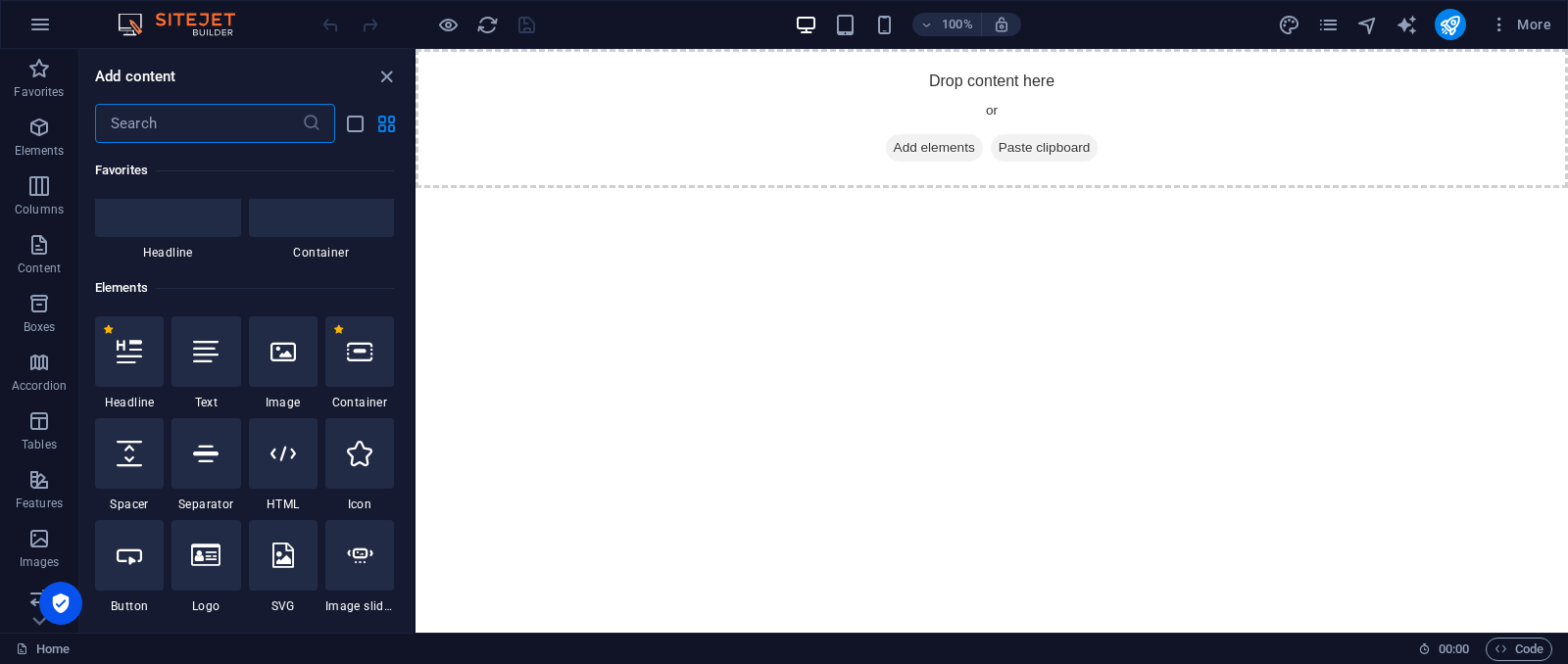 scroll, scrollTop: 186, scrollLeft: 0, axis: vertical 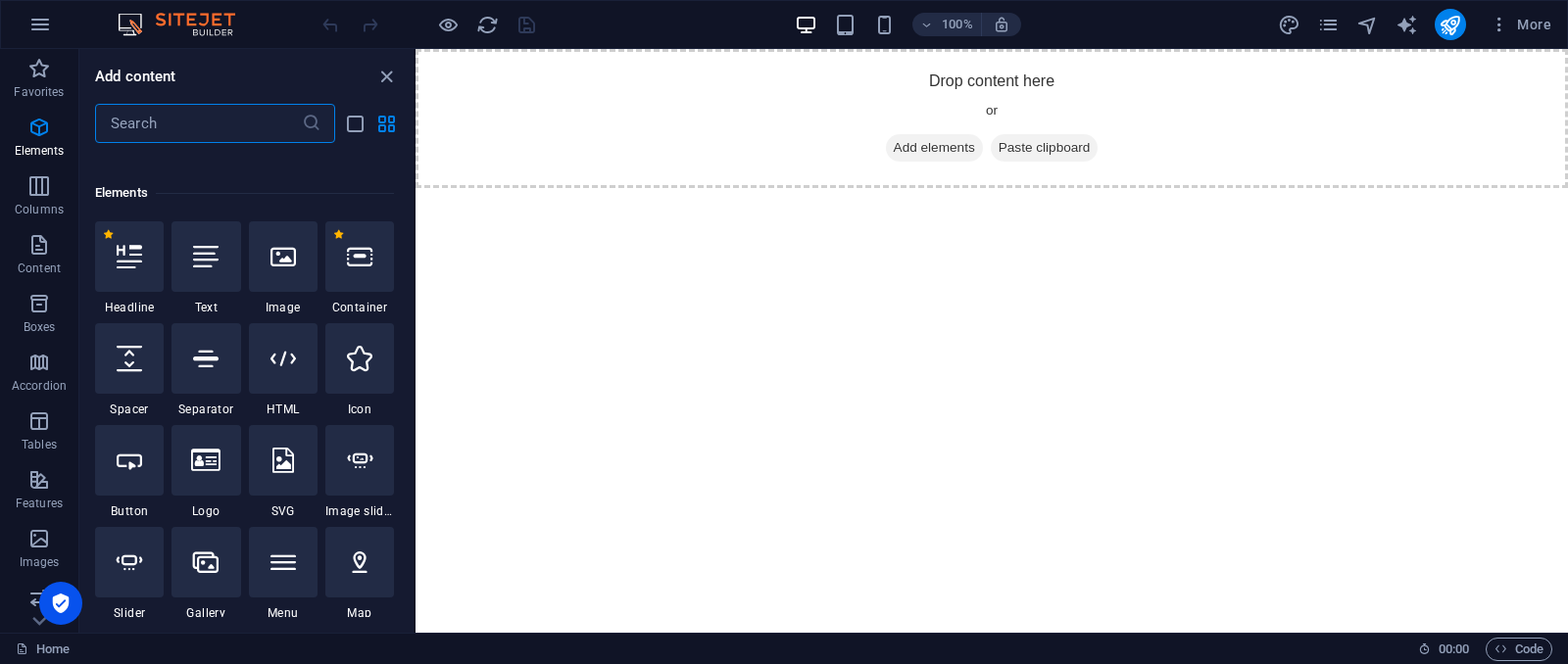 click at bounding box center (283, 358) 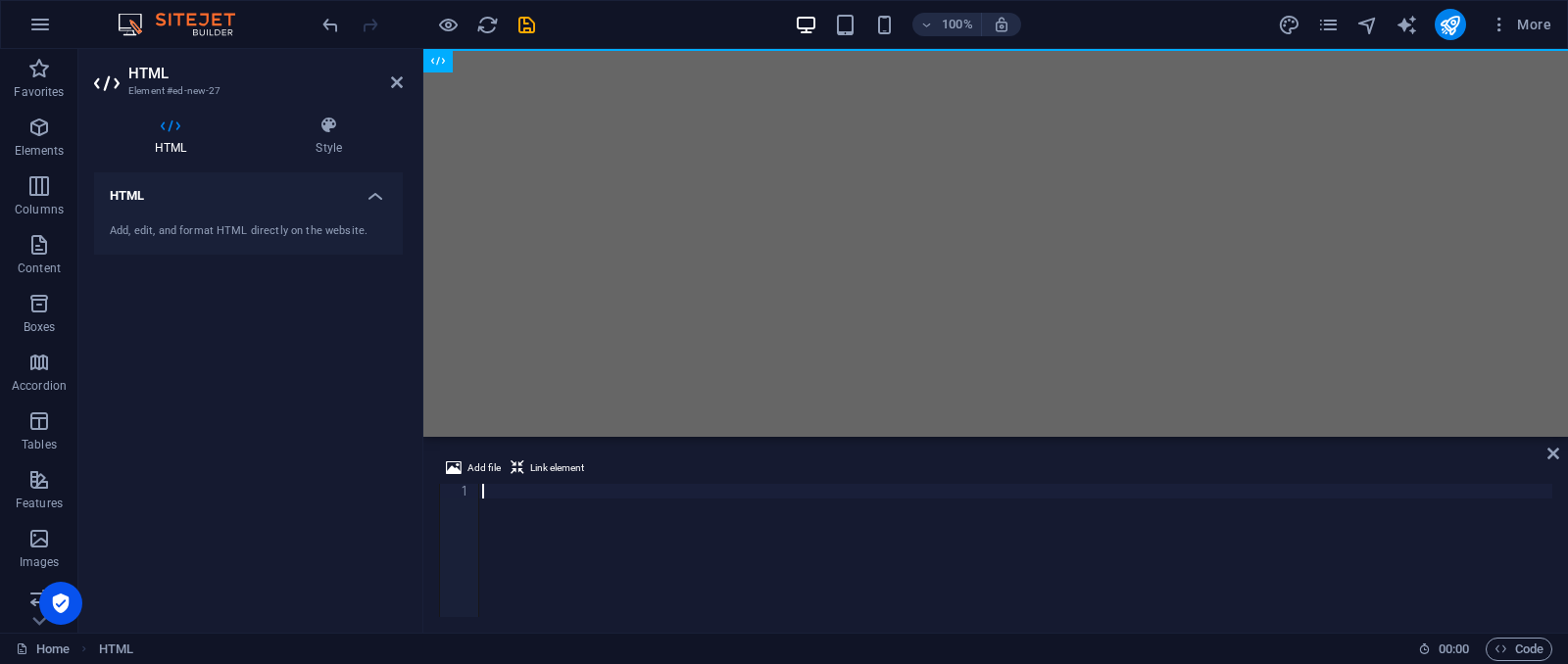 click at bounding box center [1015, 565] 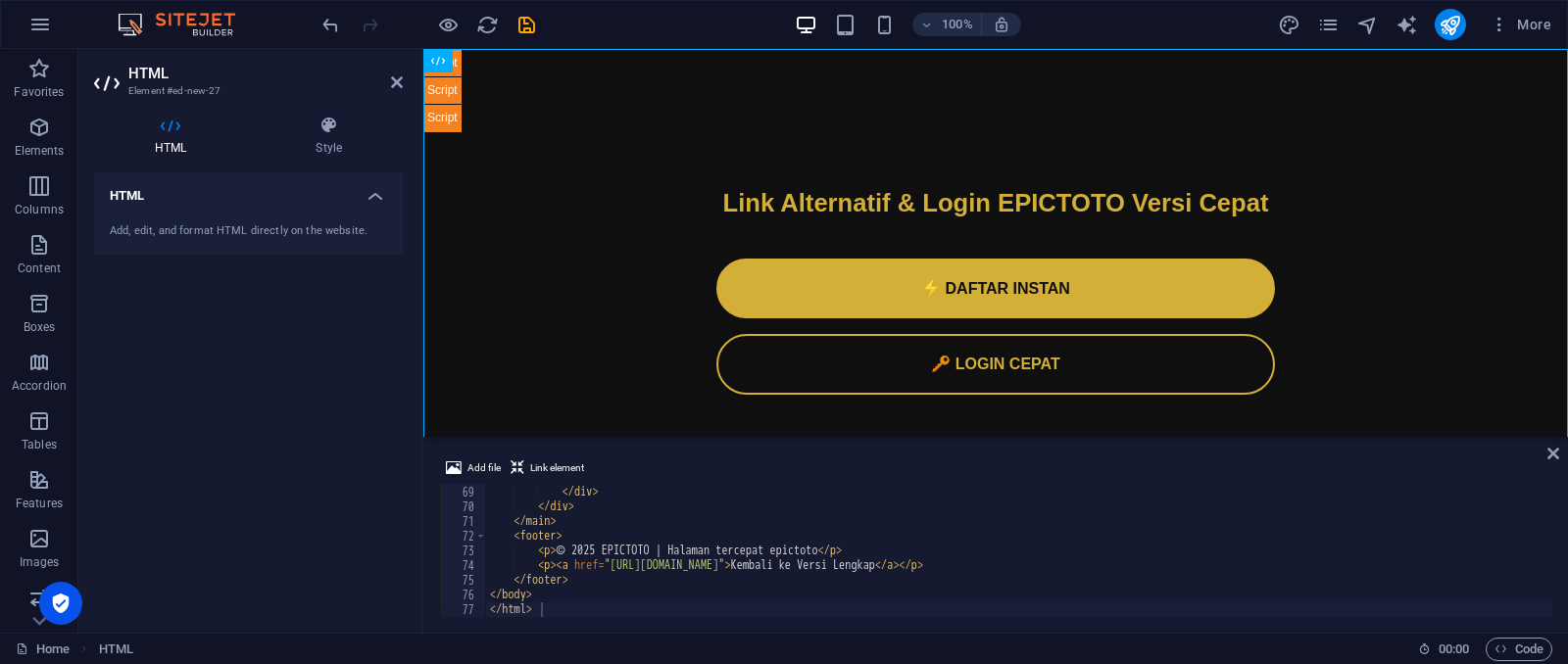 click on "Skip to main content
EPICTOTO: Link Alternatif Resmi, Login & Daftar Terbaru 2025
Link Alternatif & Login EPICTOTO Versi Cepat
⚡ DAFTAR INSTAN
🔑 LOGIN CEPAT
© 2025 EPICTOTO | Halaman tercepat epictoto
Kembali ke Versi Lengkap" at bounding box center [996, 318] 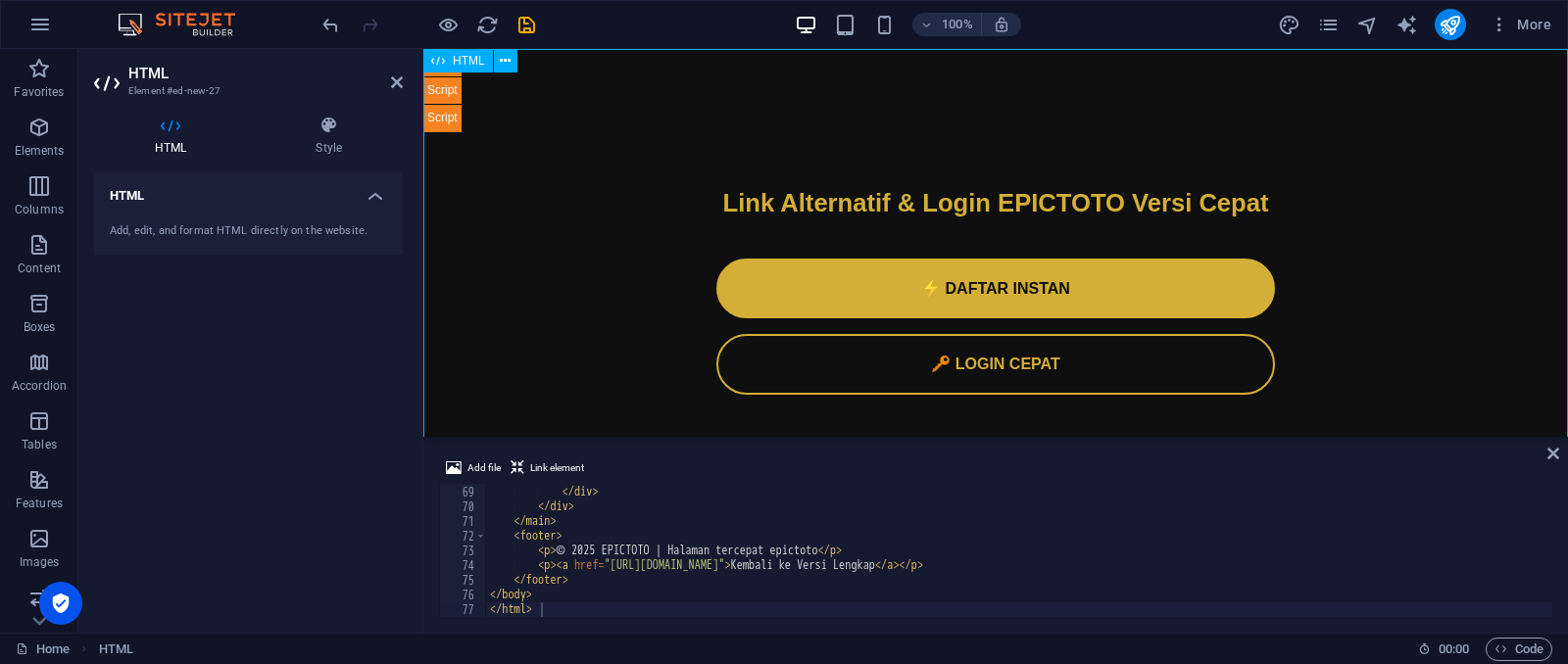 drag, startPoint x: 846, startPoint y: 267, endPoint x: 799, endPoint y: 259, distance: 47.67599 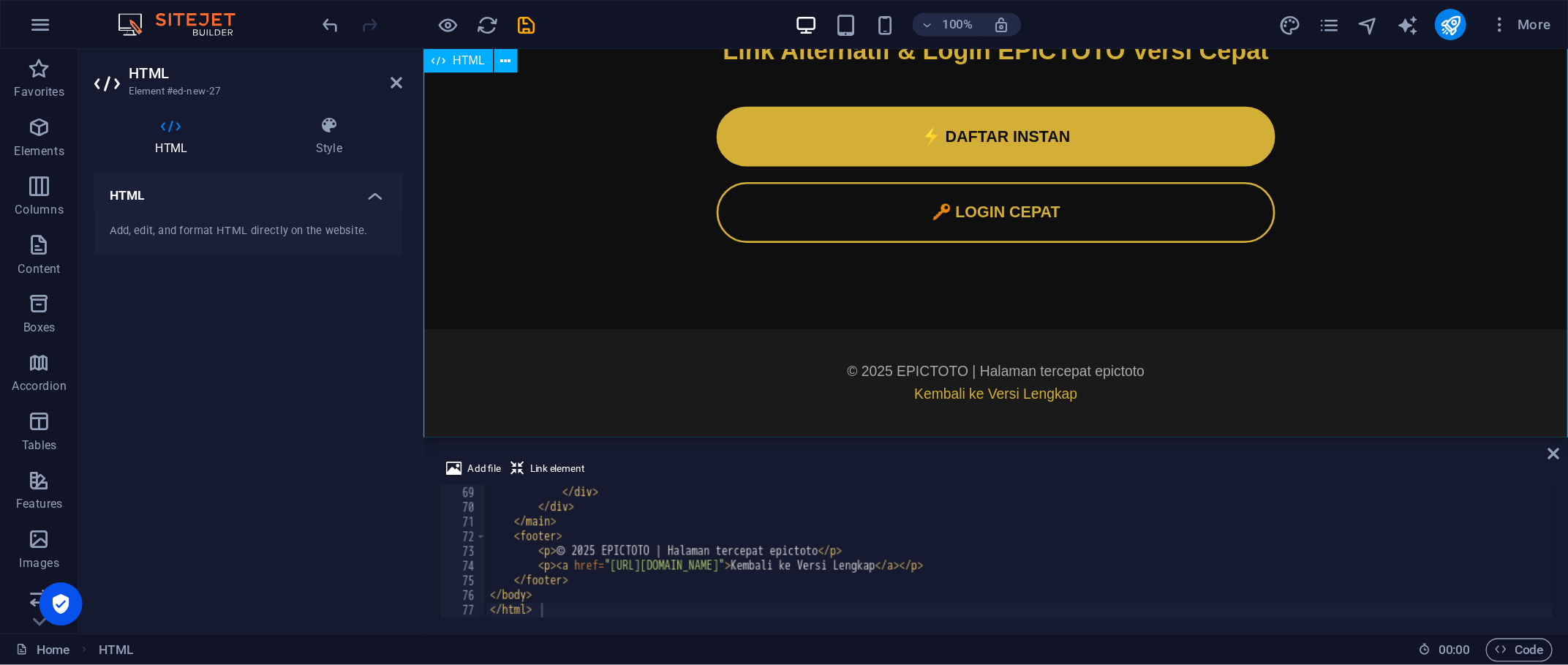 scroll, scrollTop: 0, scrollLeft: 0, axis: both 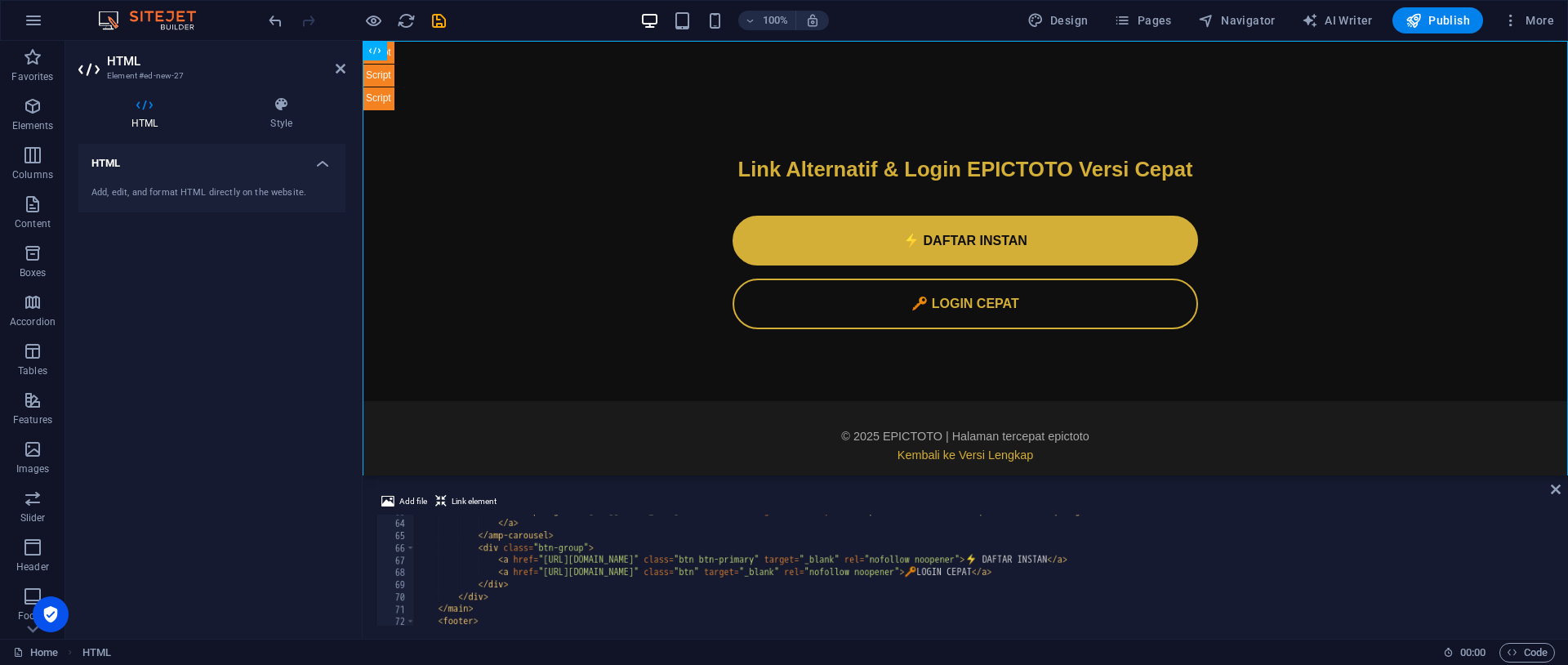 click on "HTML Add, edit, and format HTML directly on the website." at bounding box center (212, 385) 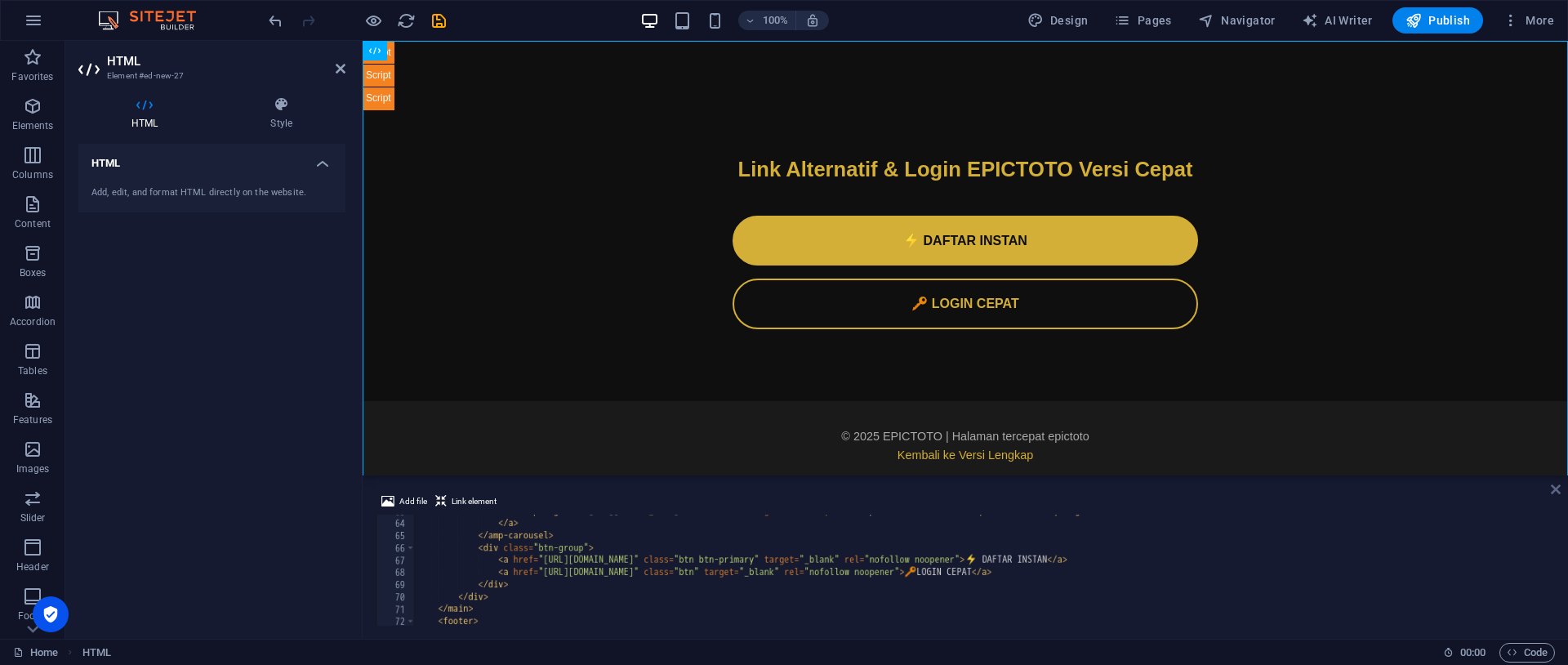 click at bounding box center [1556, 489] 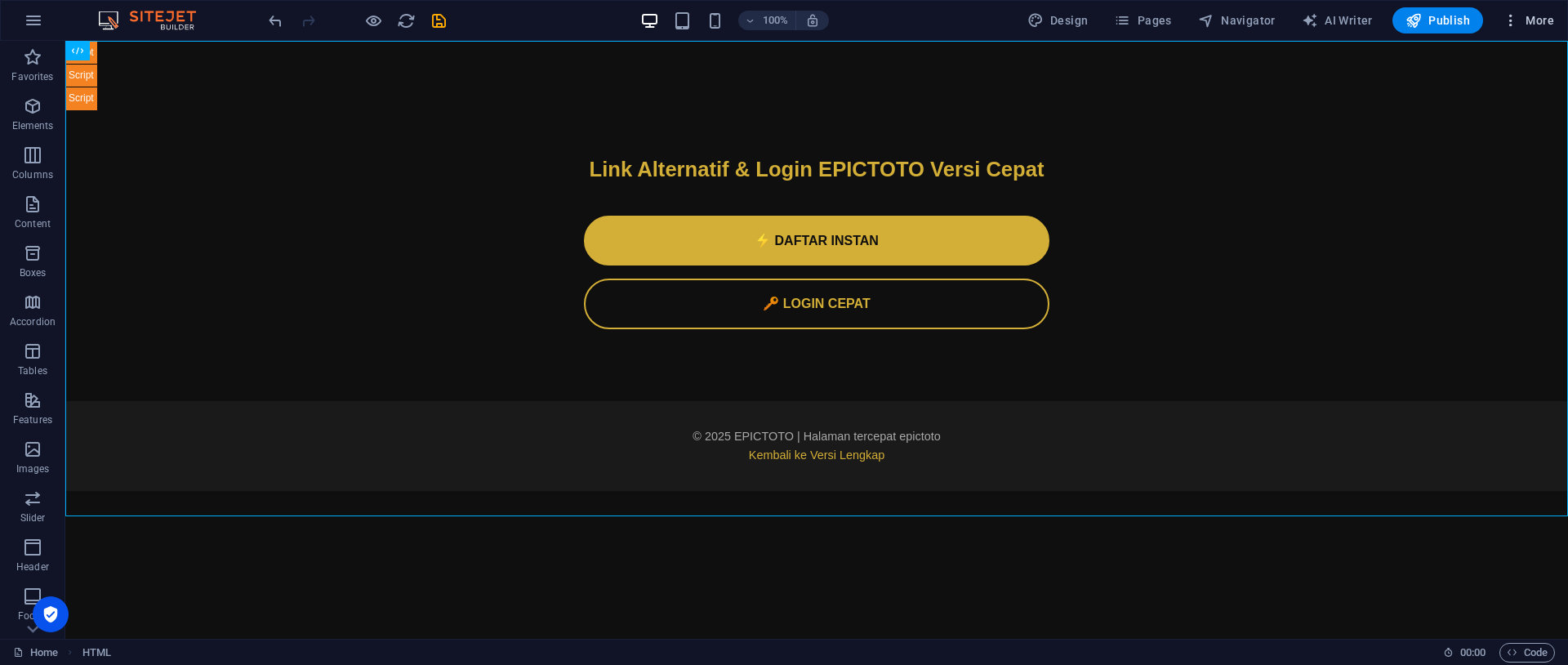 click at bounding box center (1511, 20) 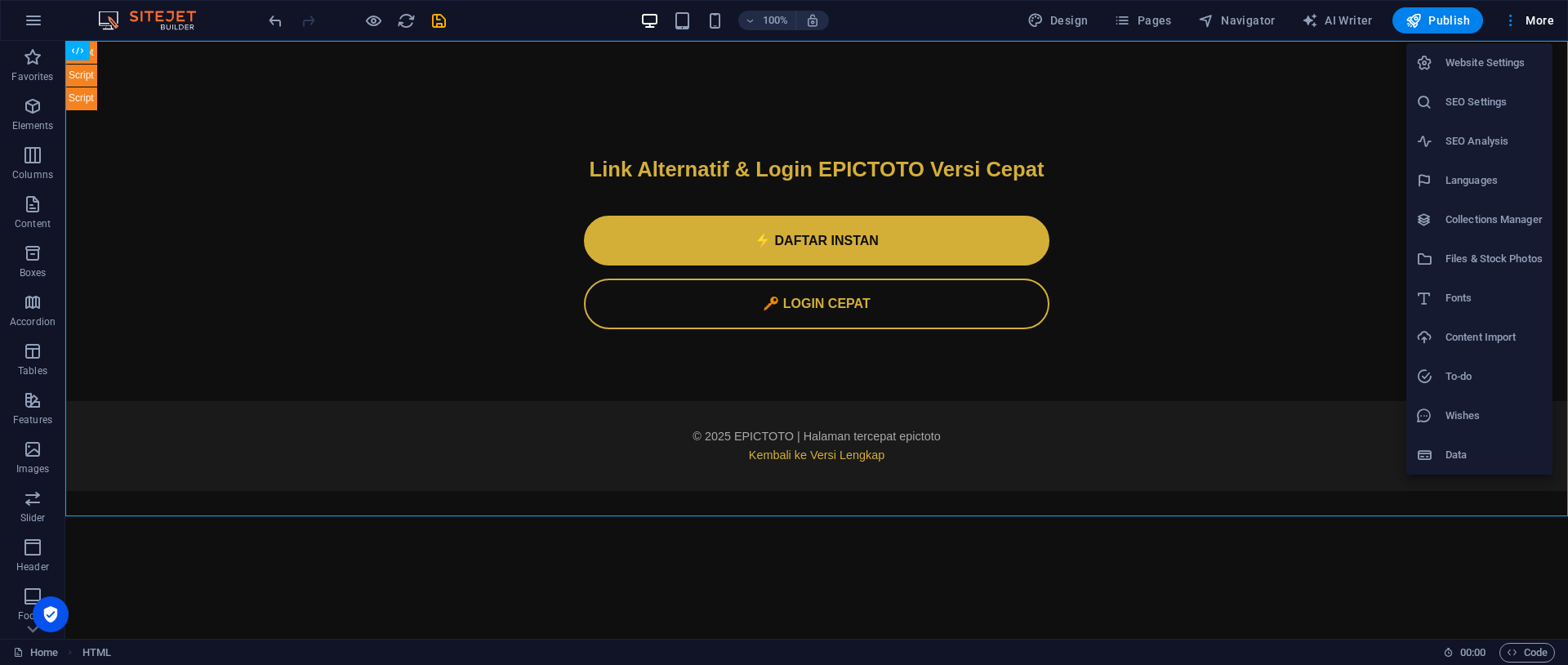 click on "Website Settings" at bounding box center (1494, 63) 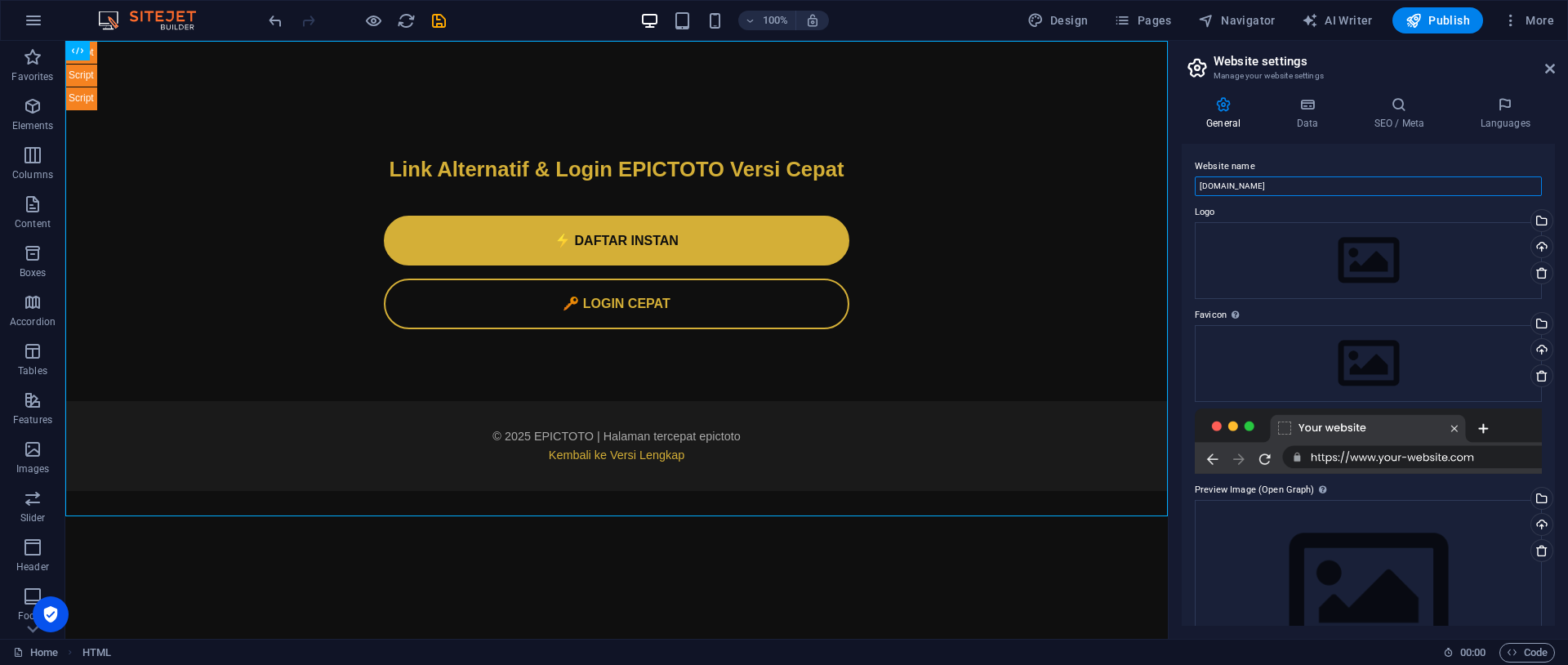 click on "[DOMAIN_NAME]" at bounding box center (1368, 186) 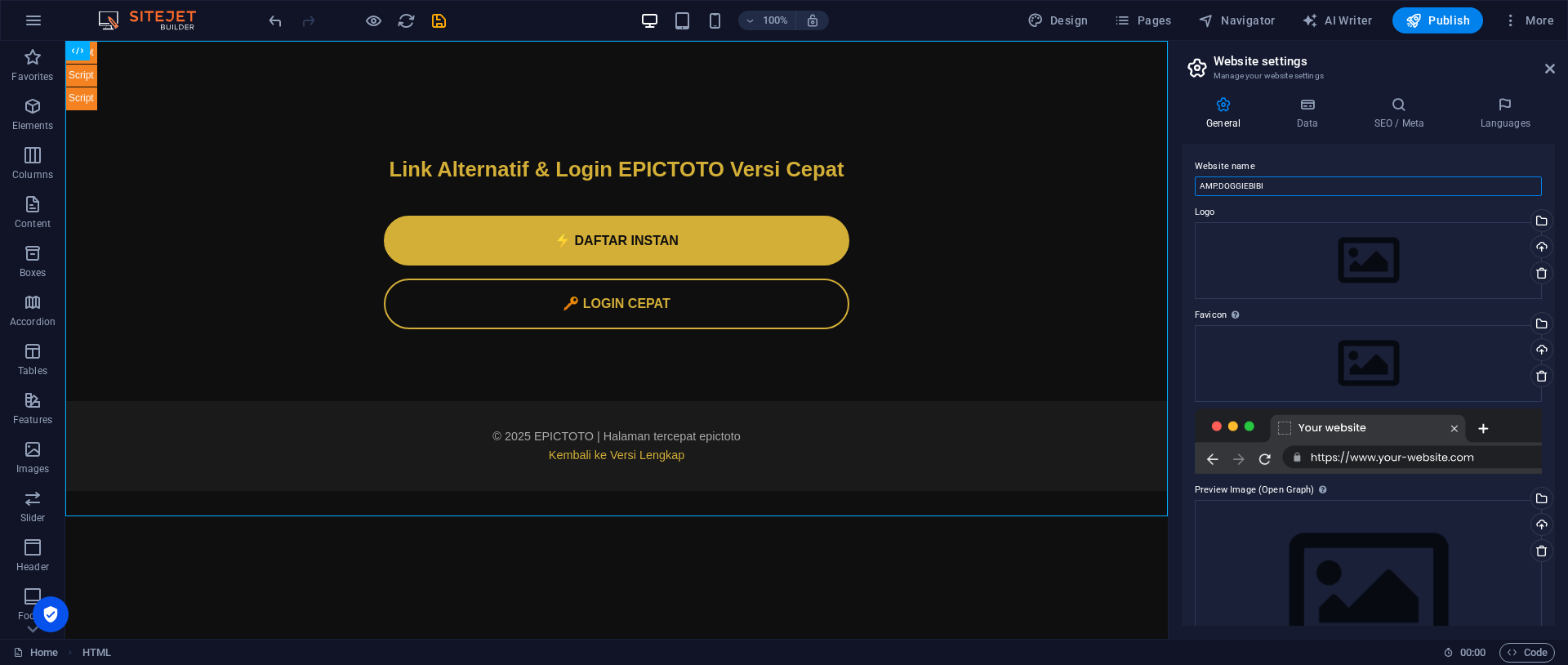 click on "AMP.DOGGIEBIBI" at bounding box center [1368, 186] 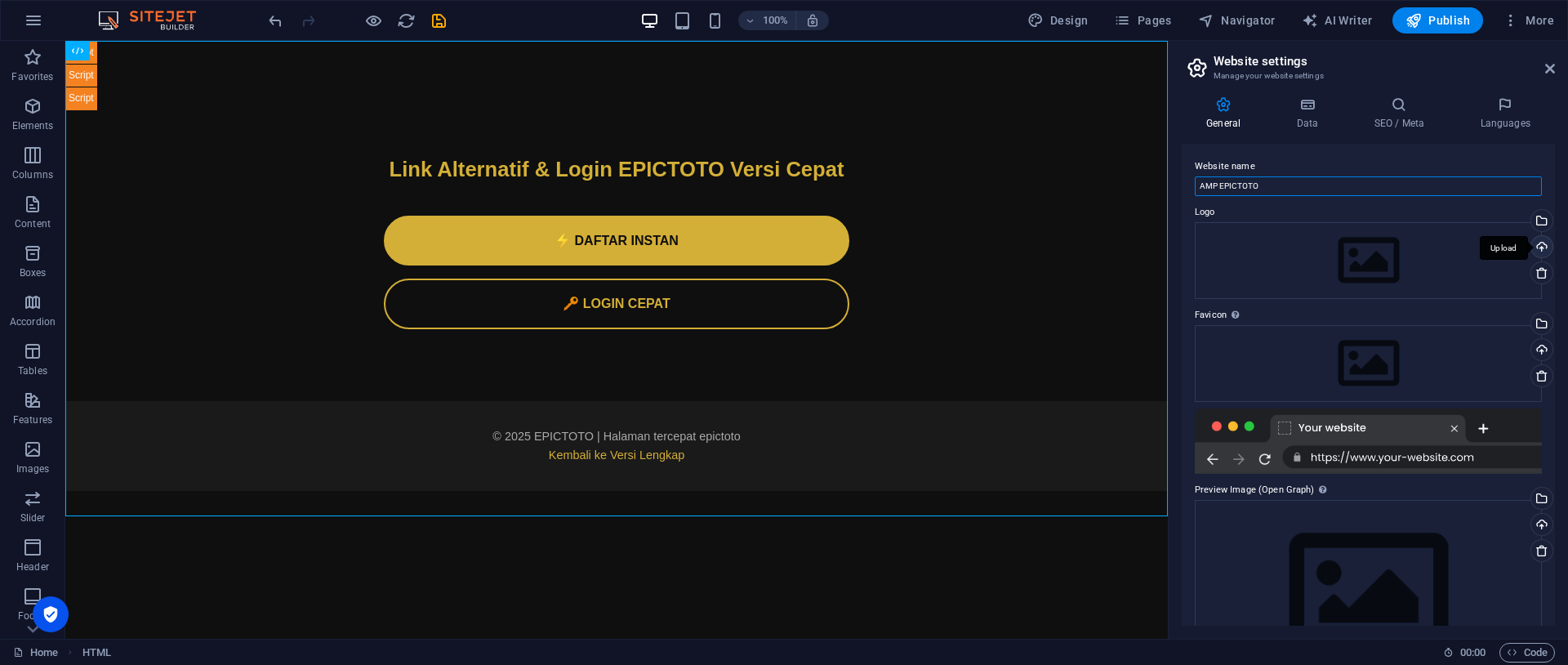 type on "AMP EPICTOTO" 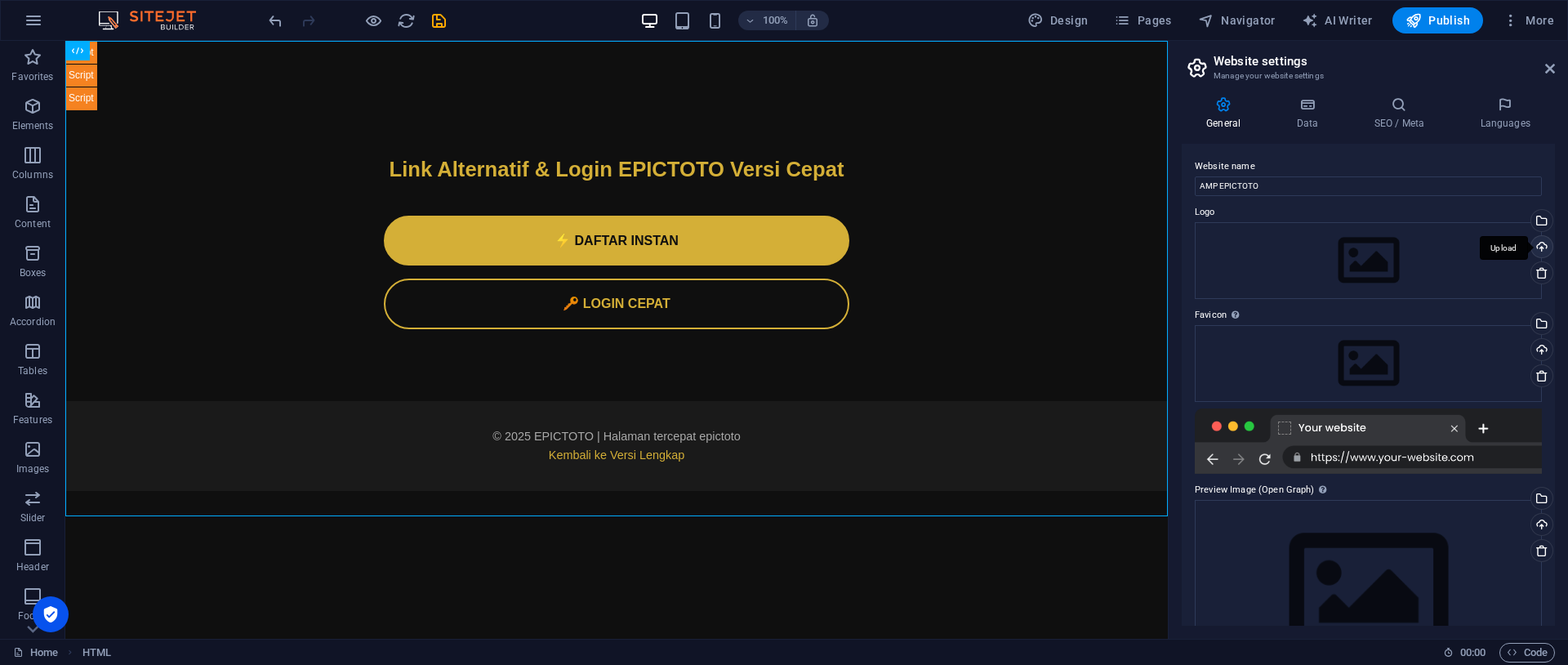 click on "Upload" at bounding box center (1540, 248) 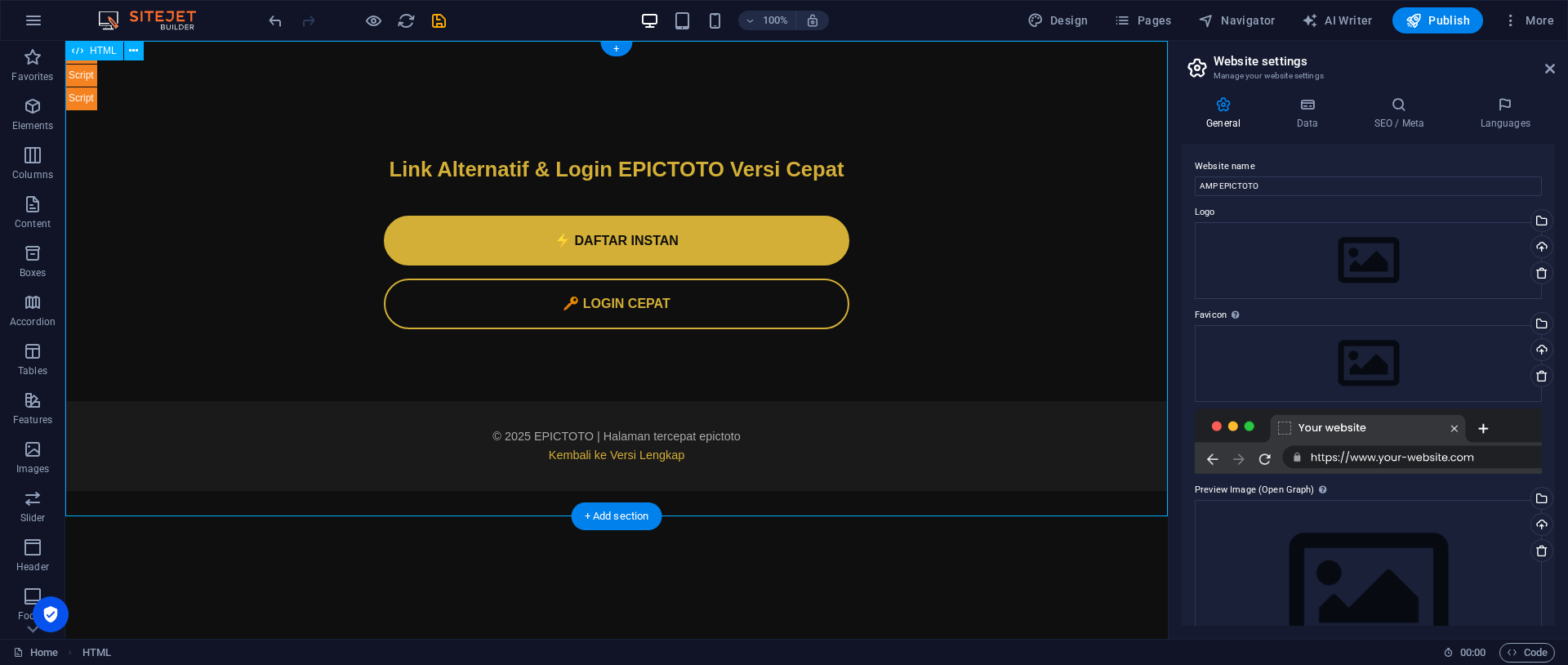 click on "EPICTOTO: Link Alternatif Resmi, Login & Daftar Terbaru 2025
Link Alternatif & Login EPICTOTO Versi Cepat
⚡ DAFTAR INSTAN
🔑 LOGIN CEPAT
© 2025 EPICTOTO | Halaman tercepat epictoto
Kembali ke Versi Lengkap" at bounding box center [617, 266] 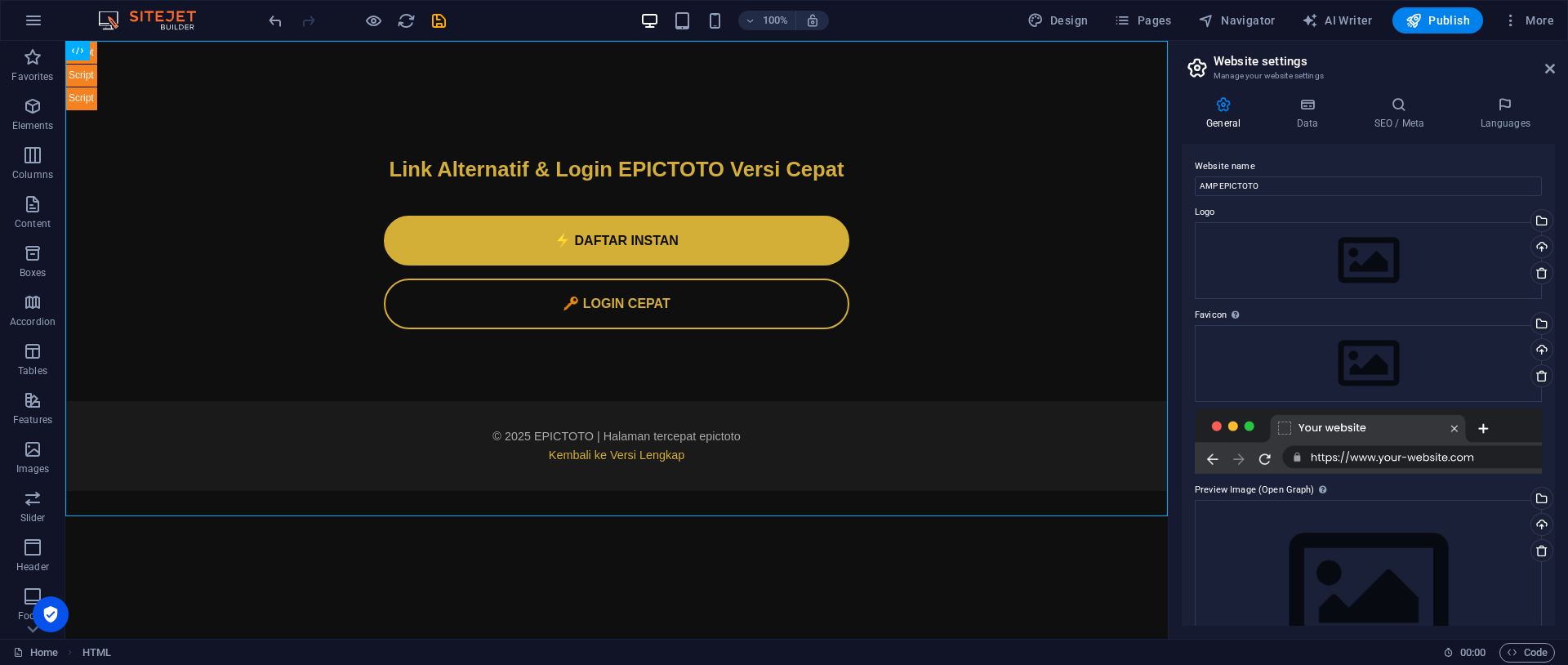 click on "Design Pages Navigator AI Writer Publish More" at bounding box center (1290, 20) 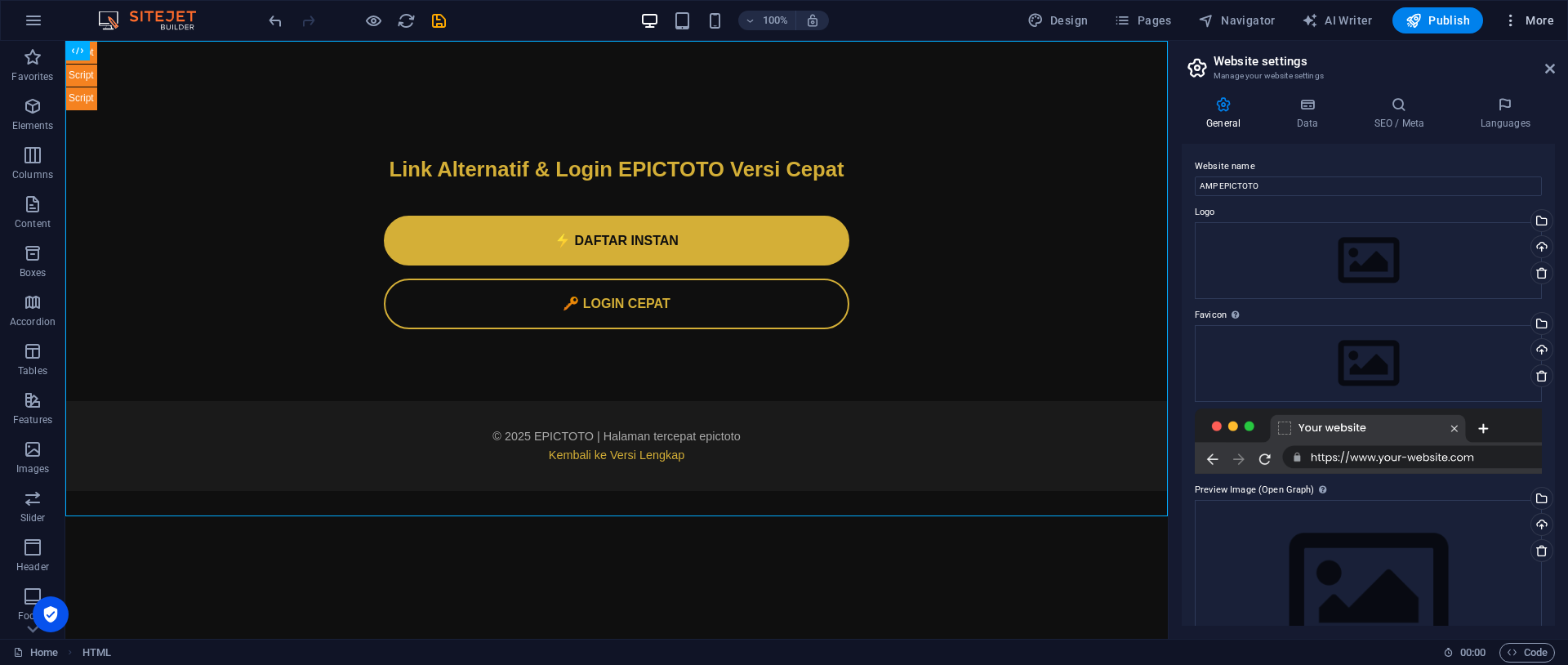 click on "More" at bounding box center [1528, 20] 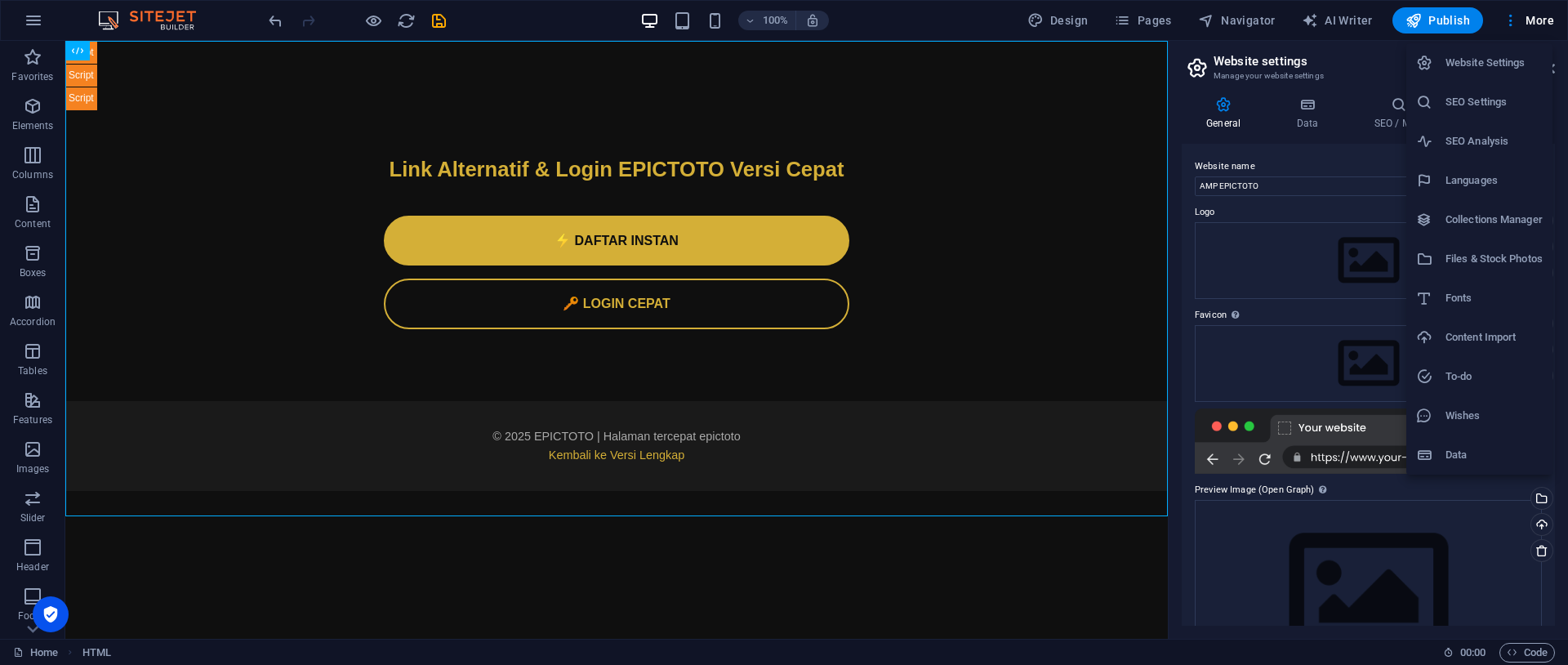 click on "SEO Settings" at bounding box center [1494, 102] 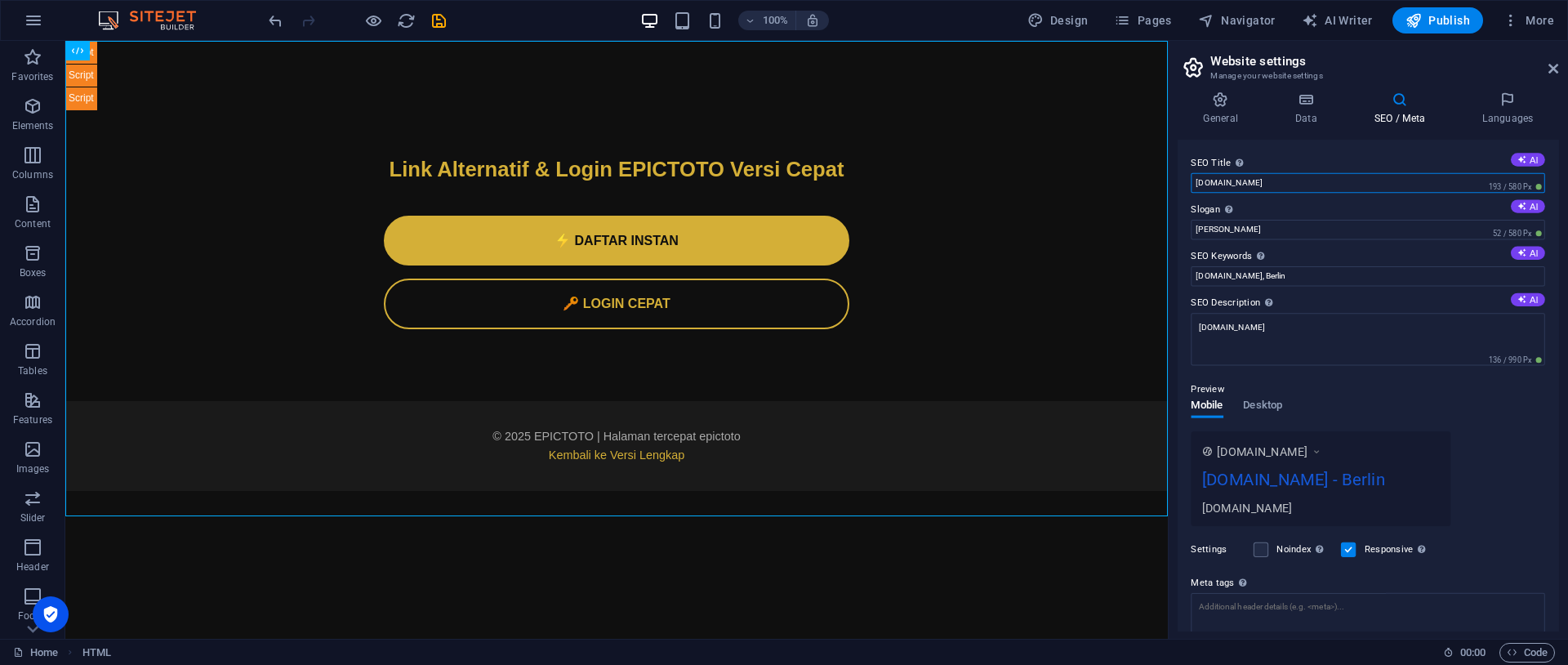 click on "[DOMAIN_NAME]" at bounding box center (1368, 186) 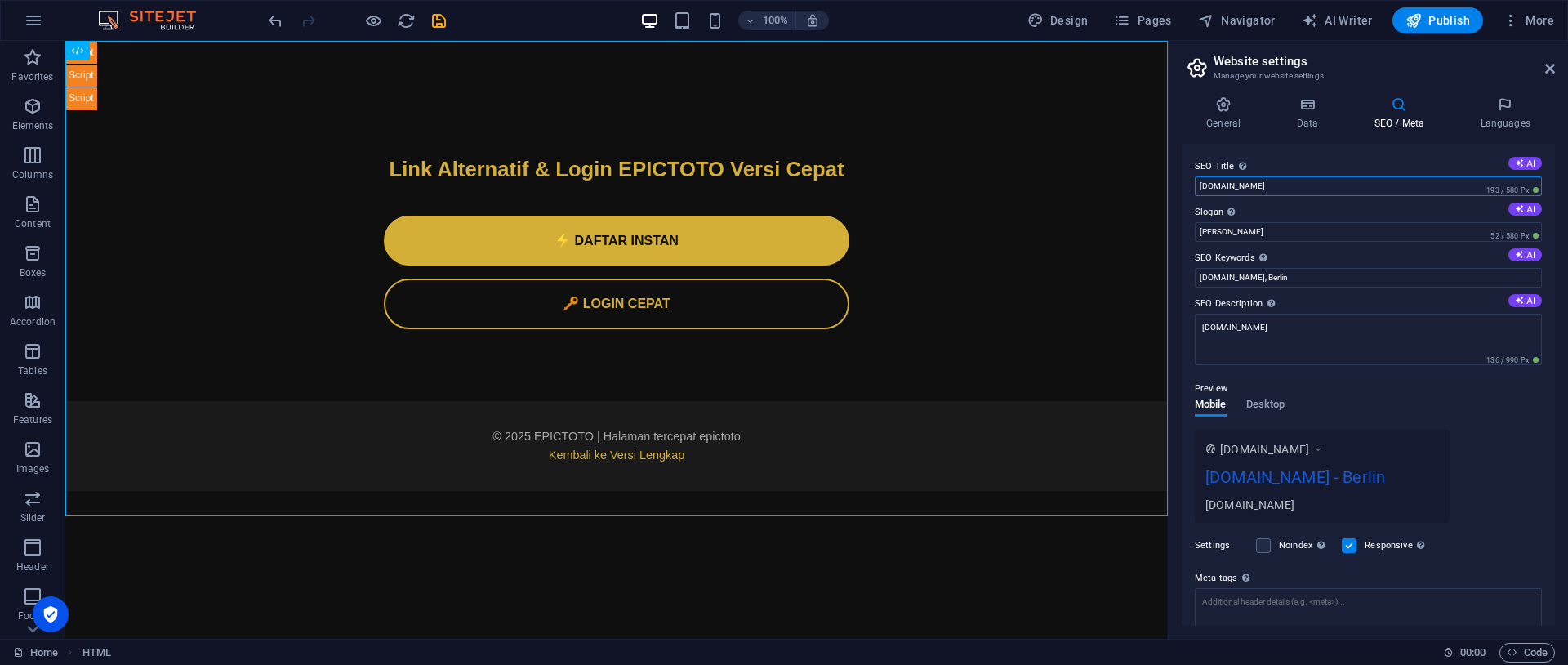 click on "[DOMAIN_NAME]" at bounding box center (1368, 186) 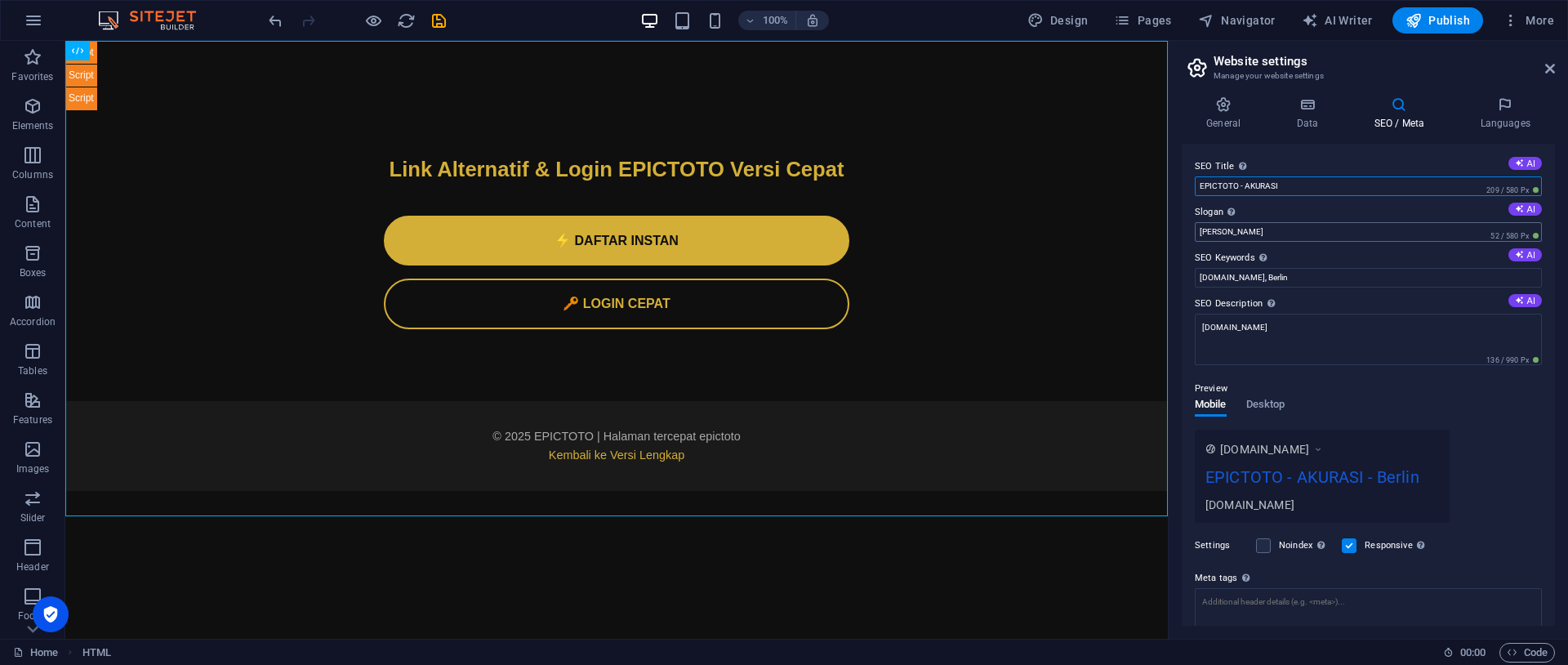 type on "EPICTOTO - AKURASI" 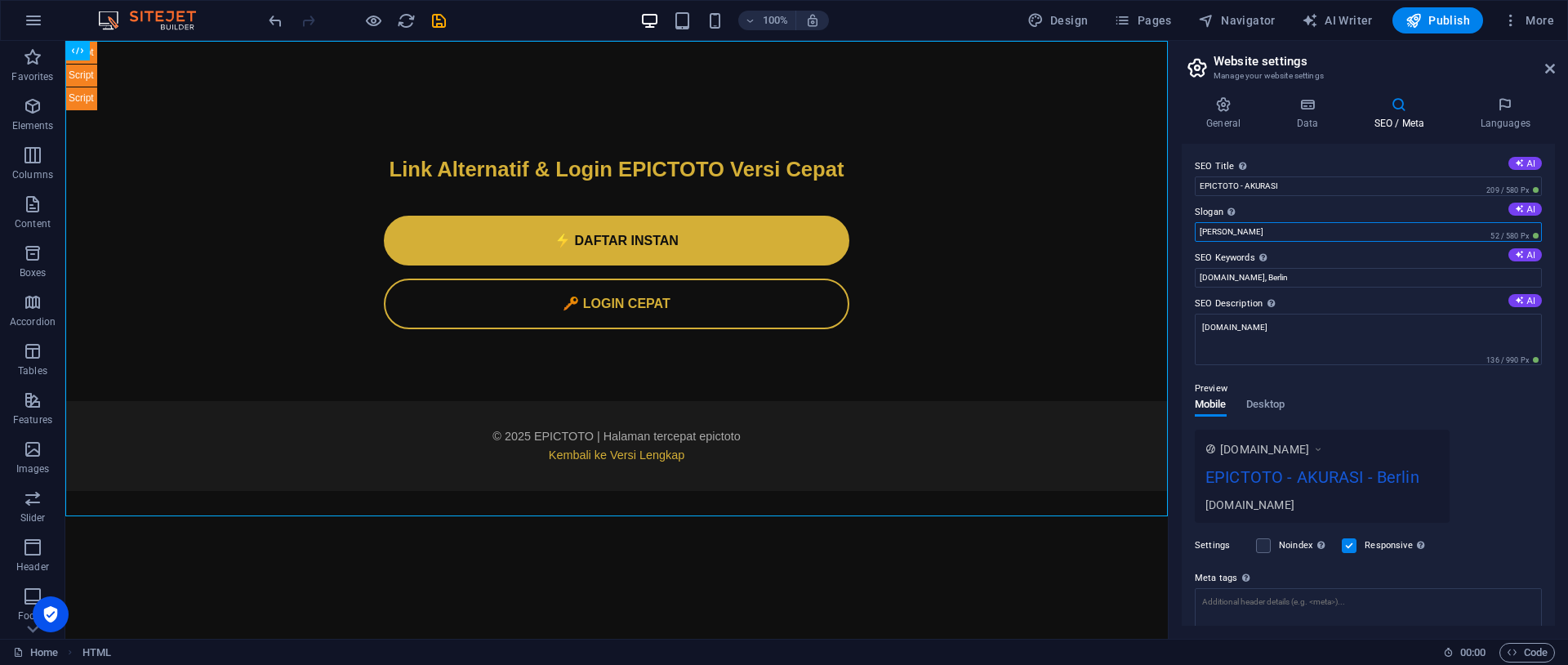 click on "[PERSON_NAME]" at bounding box center (1368, 232) 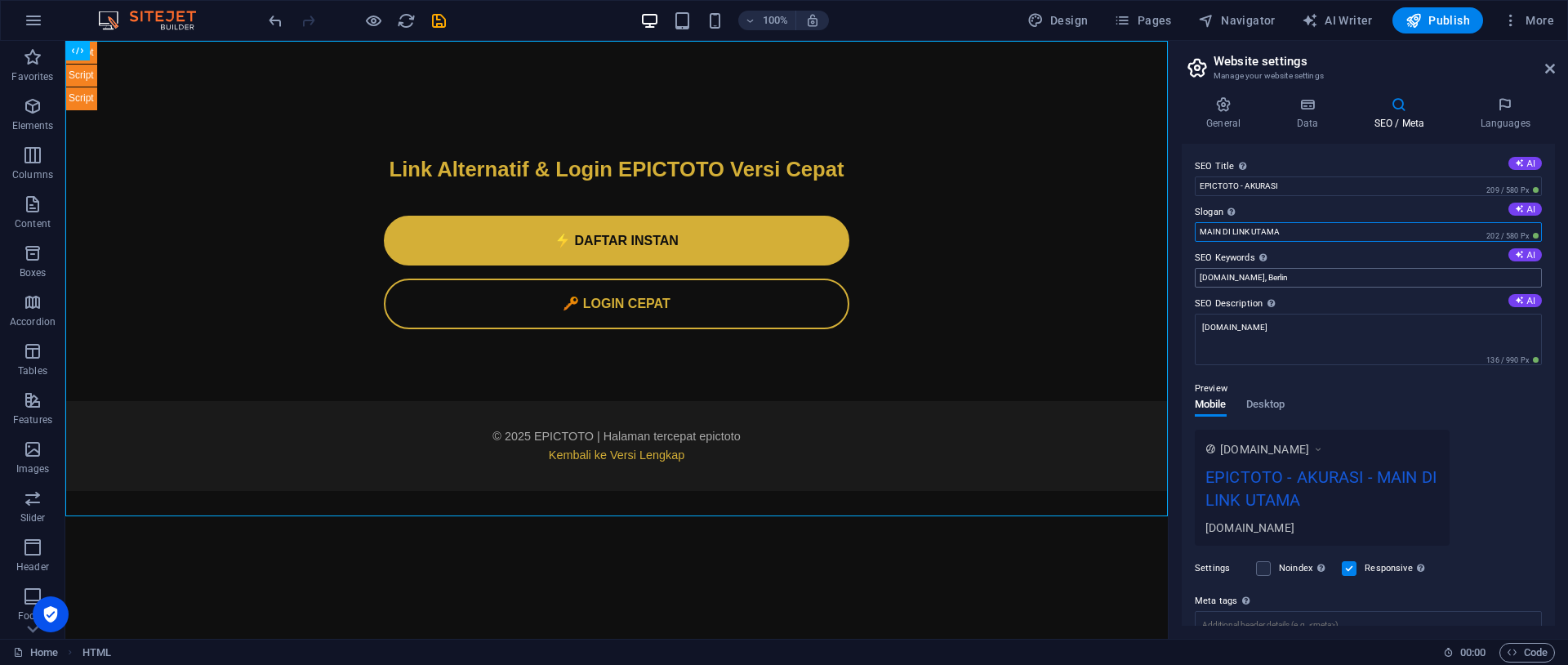 type on "MAIN DI LINK UTAMA" 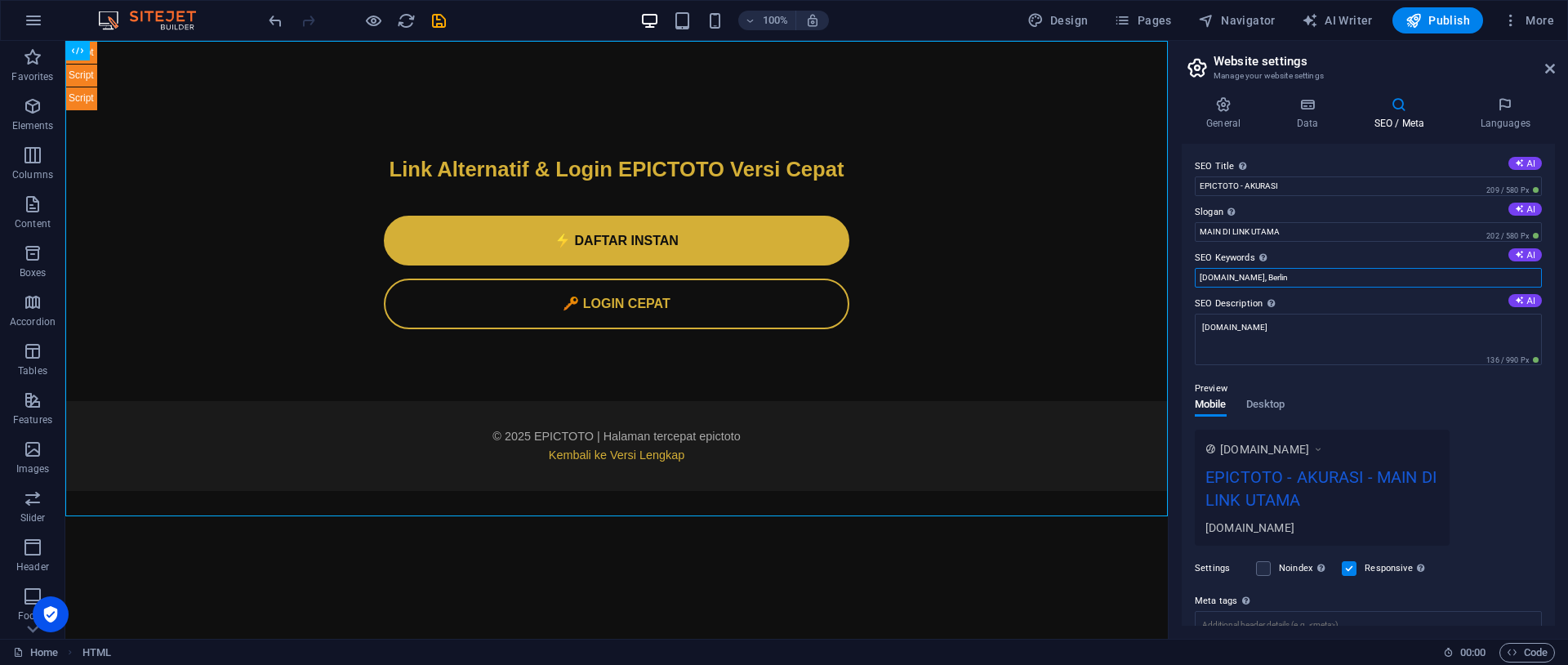 click on "1amp.doggiebibi.com, Berlin" at bounding box center [1368, 278] 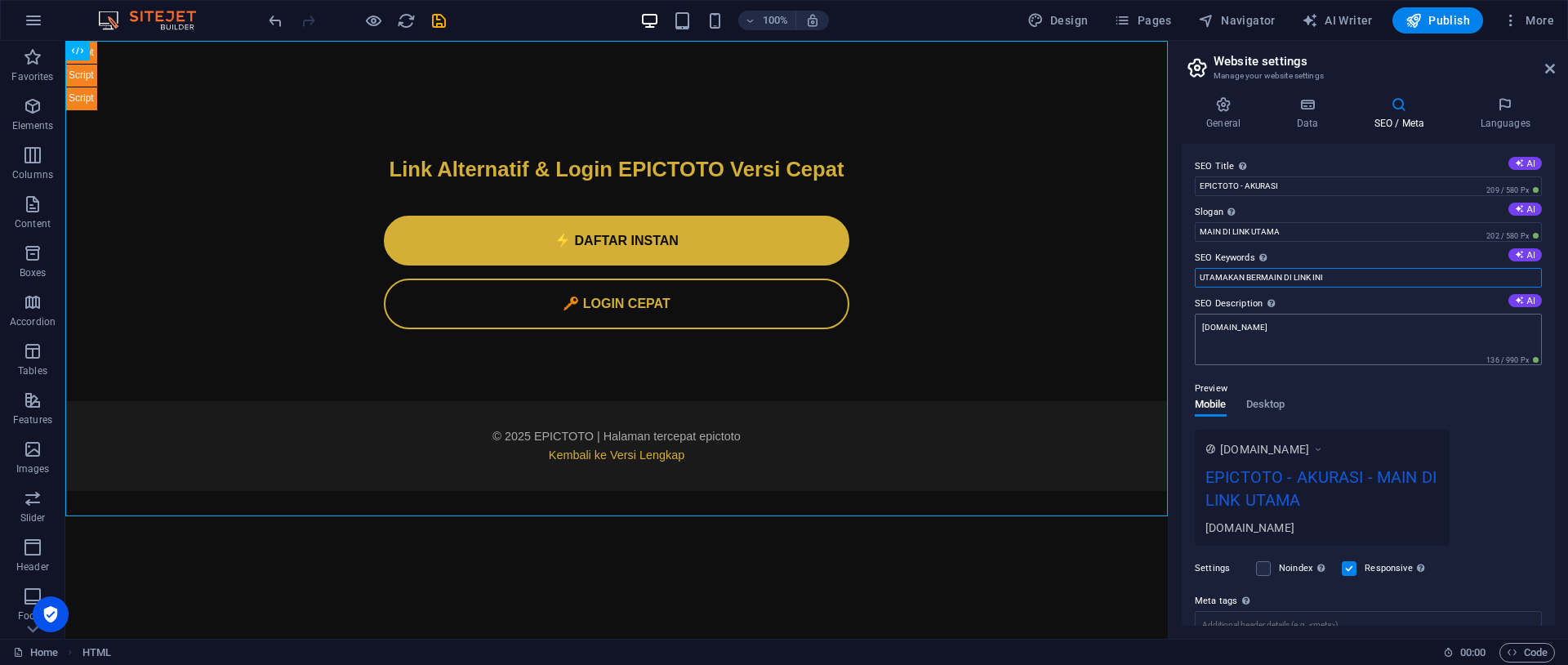 type on "UTAMAKAN BERMAIN DI LINK INI" 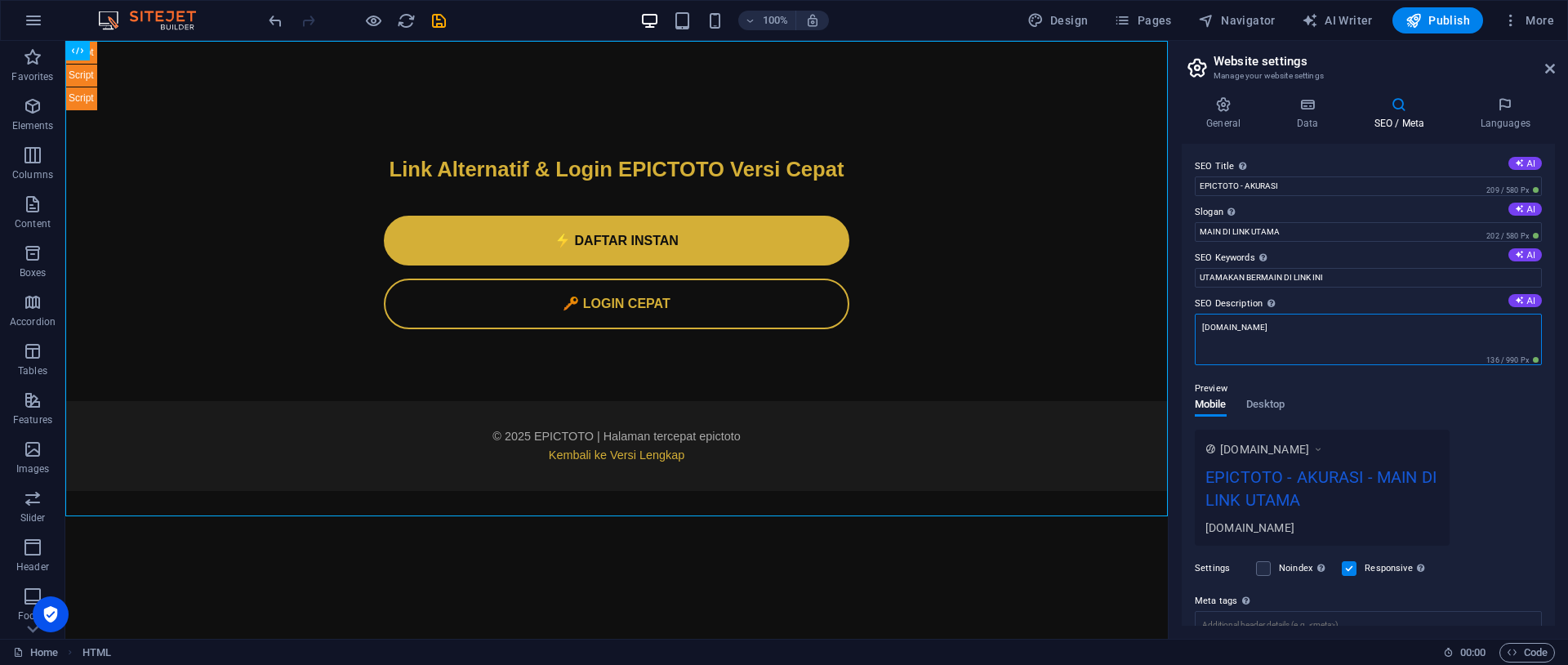 click on "[DOMAIN_NAME]" at bounding box center (1368, 339) 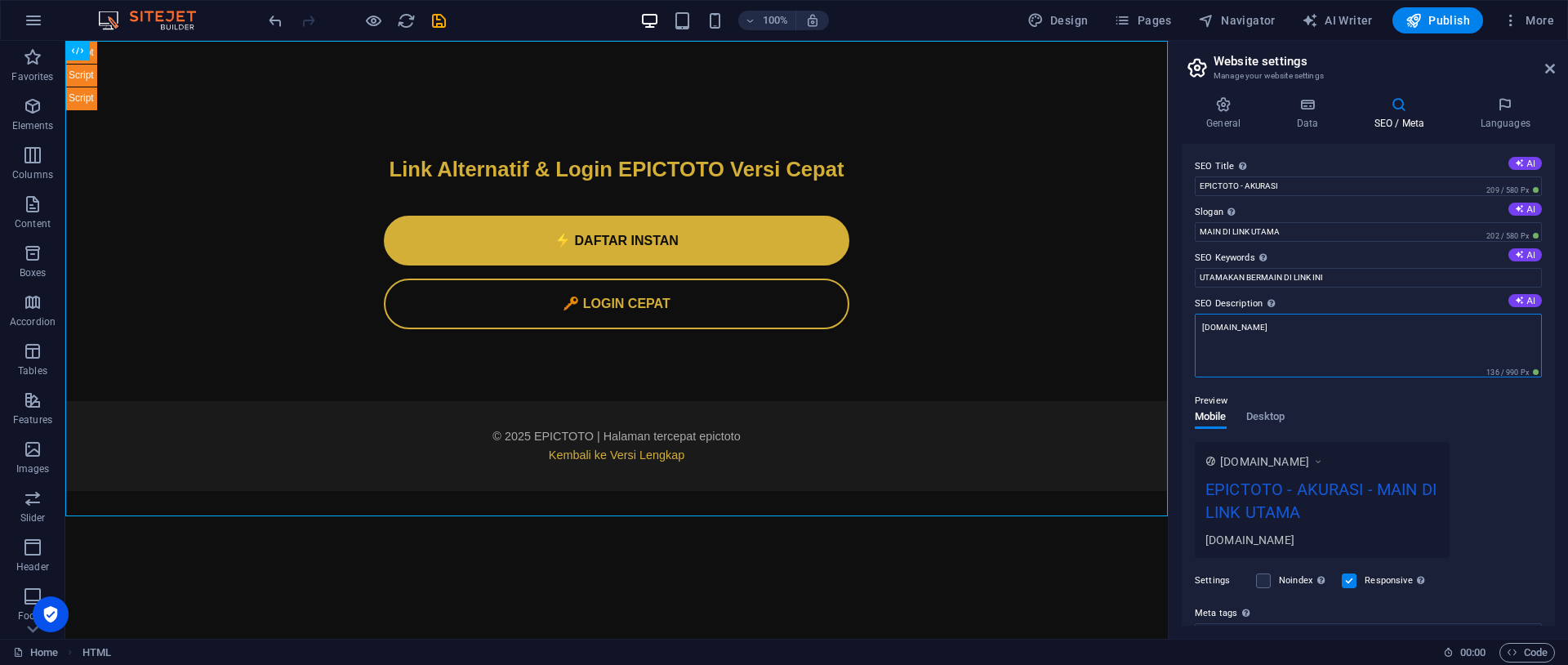 click on "[DOMAIN_NAME]" at bounding box center (1368, 346) 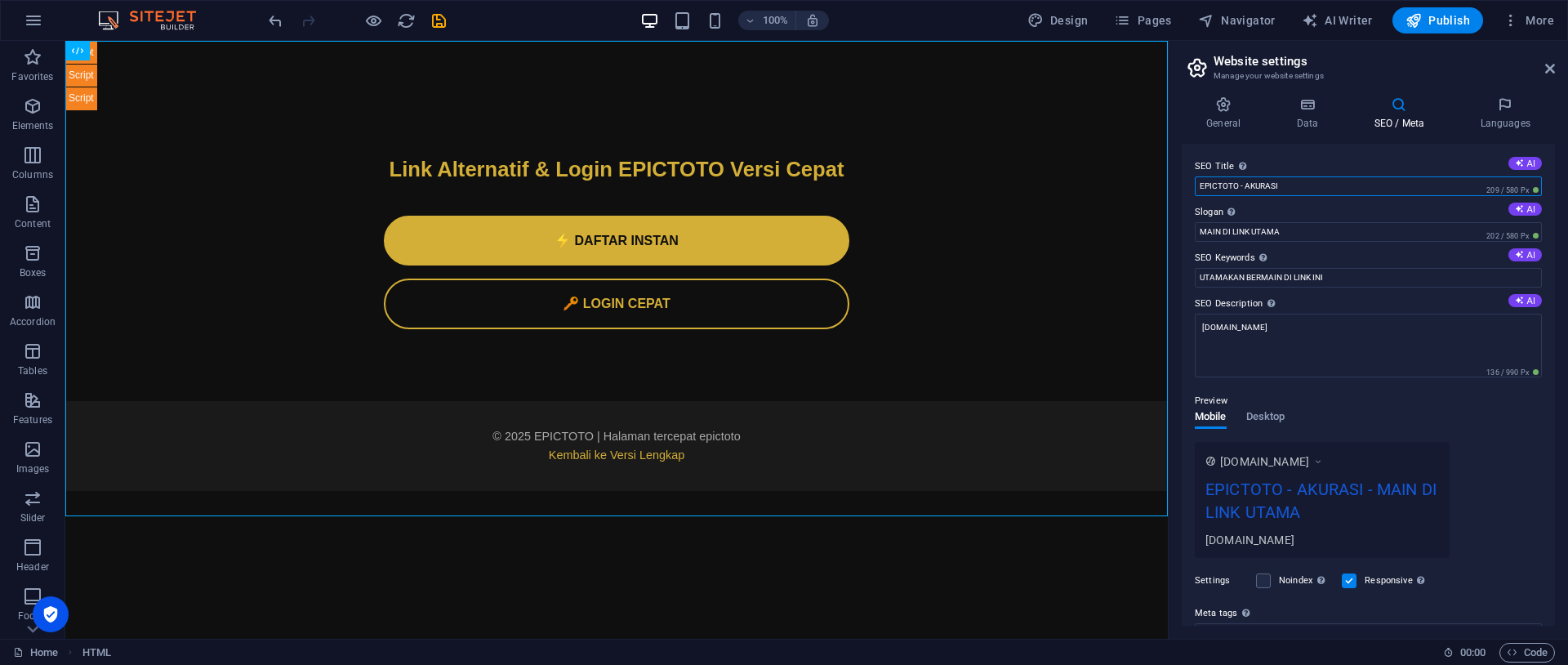 click on "EPICTOTO - AKURASI" at bounding box center (1368, 186) 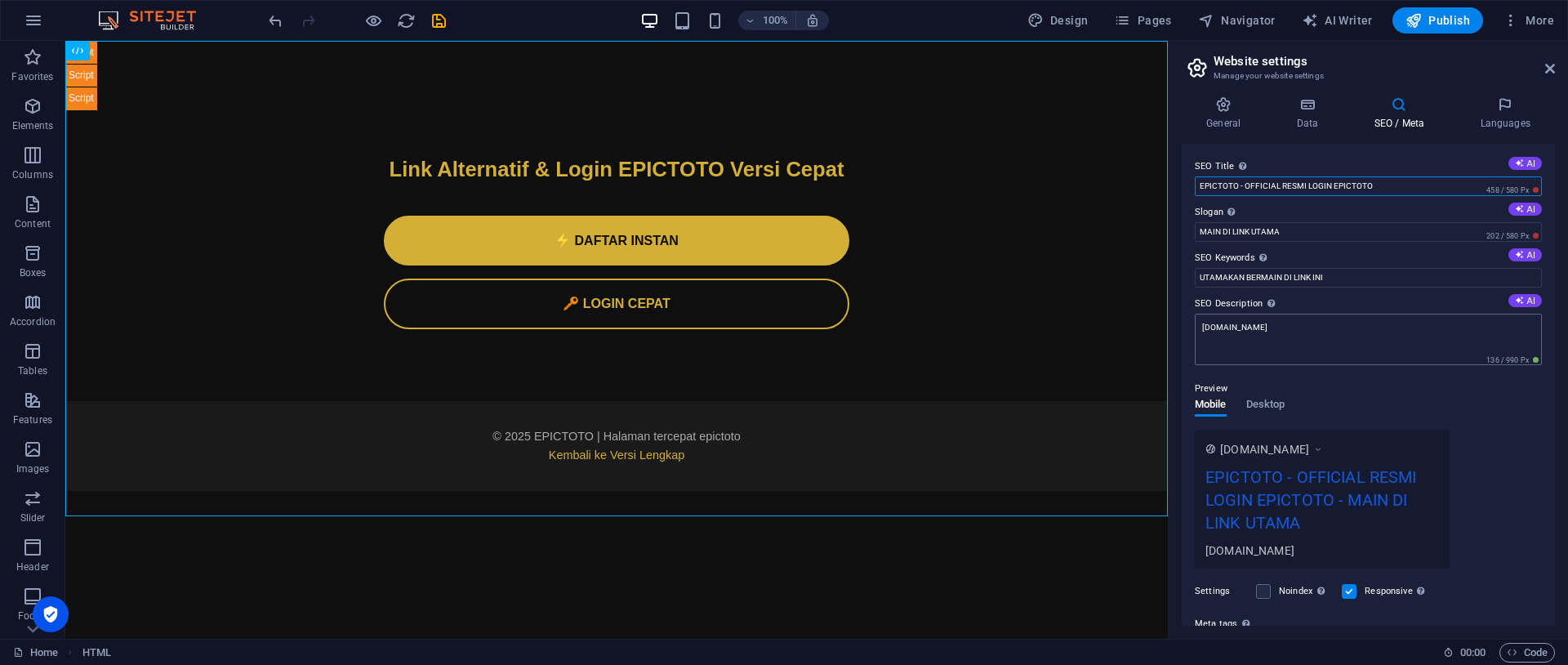 type on "EPICTOTO - OFFICIAL RESMI LOGIN EPICTOTO" 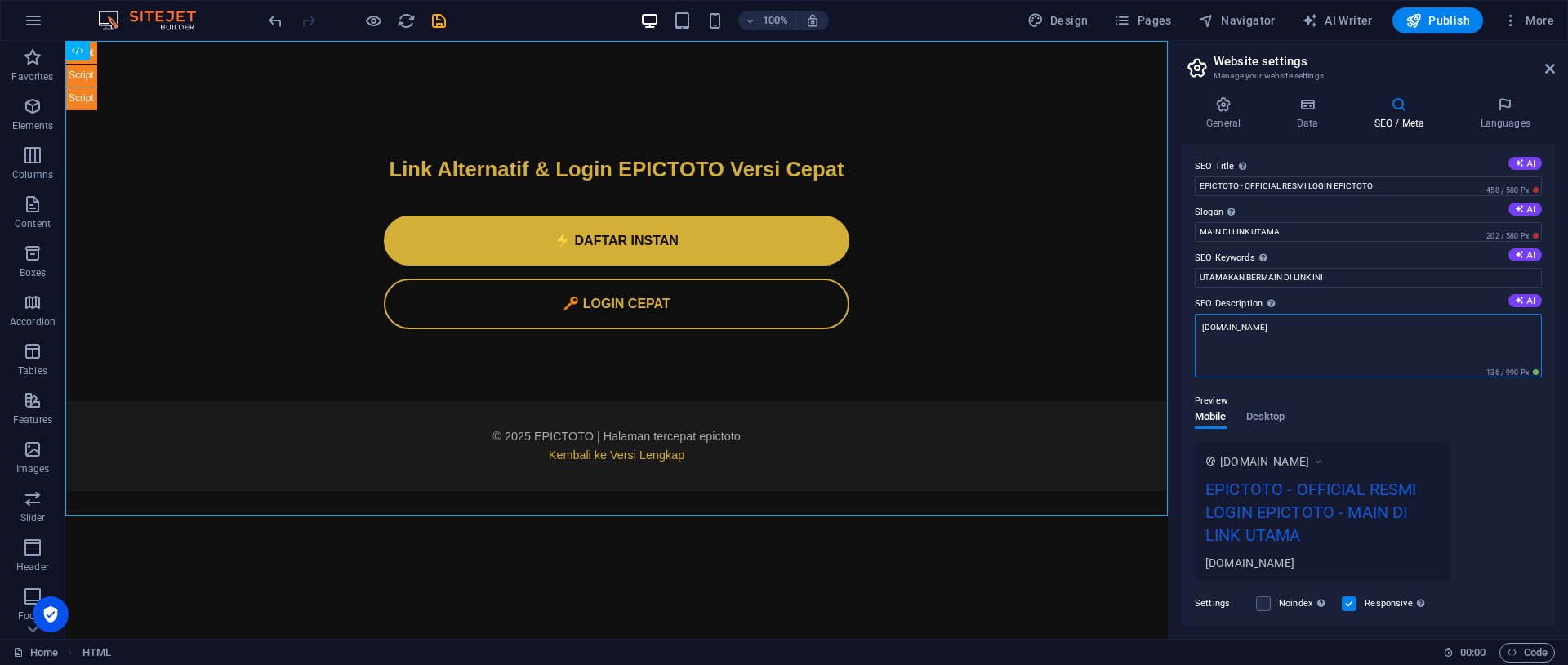 click on "[DOMAIN_NAME]" at bounding box center (1368, 346) 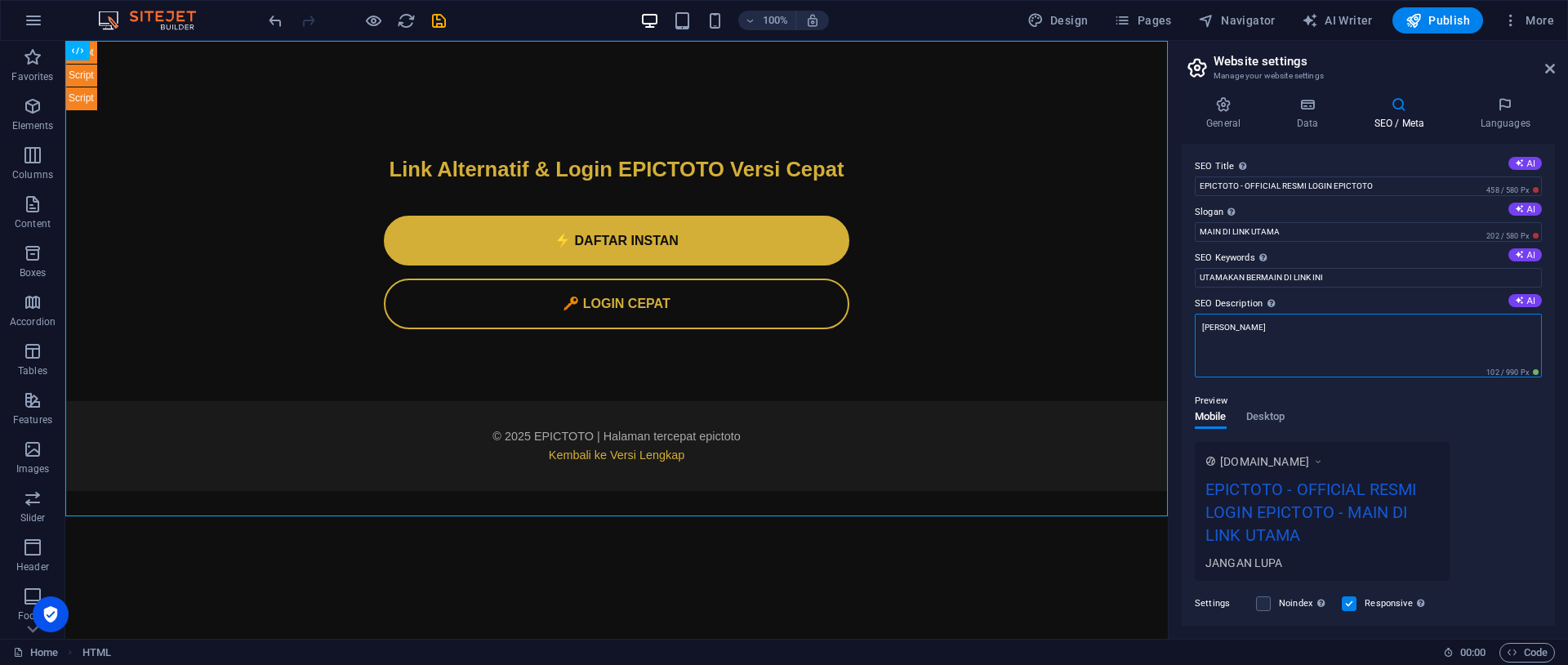 type on "J" 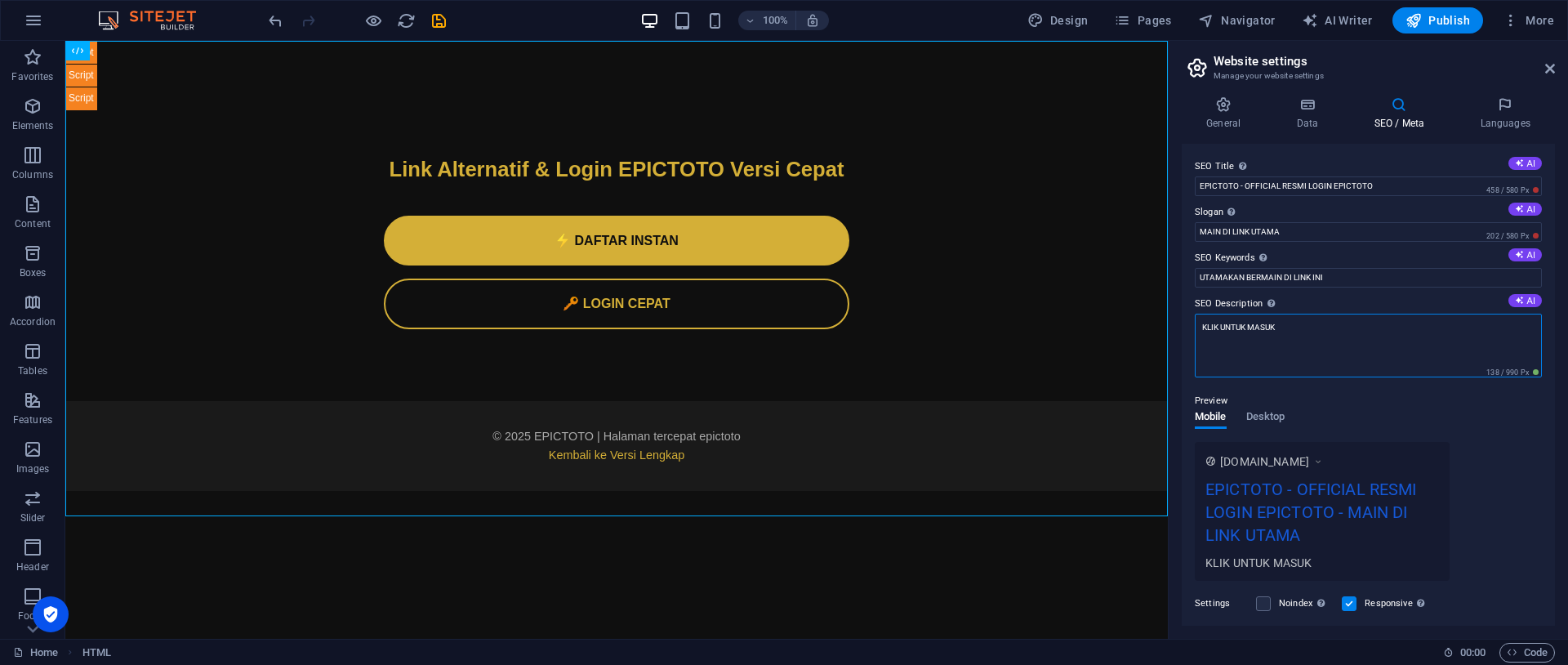 type on "KLIK UNTUK MASUK" 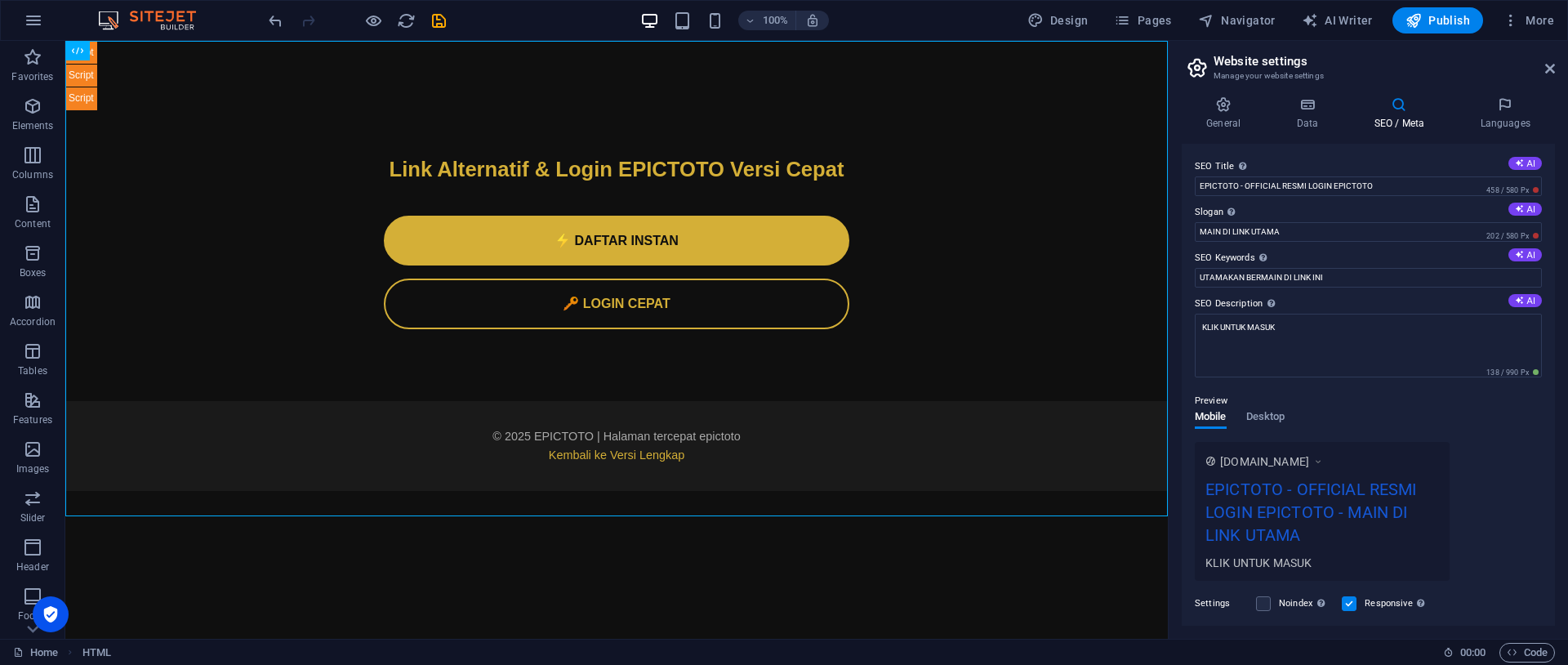 click on "General  Data  SEO / Meta  Languages Website name AMP EPICTOTO Logo Drag files here, click to choose files or select files from Files or our free stock photos & videos Select files from the file manager, stock photos, or upload file(s) Upload Favicon Set the favicon of your website here. A favicon is a small icon shown in the browser tab next to your website title. It helps visitors identify your website. Drag files here, click to choose files or select files from Files or our free stock photos & videos Select files from the file manager, stock photos, or upload file(s) Upload Preview Image (Open Graph) This image will be shown when the website is shared on social networks Drag files here, click to choose files or select files from Files or our free stock photos & videos Select files from the file manager, stock photos, or upload file(s) Upload Contact data for this website. This can be used everywhere on the website and will update automatically. Company 1amp.doggiebibi.com First name Last name Street 12345" at bounding box center [1368, 361] 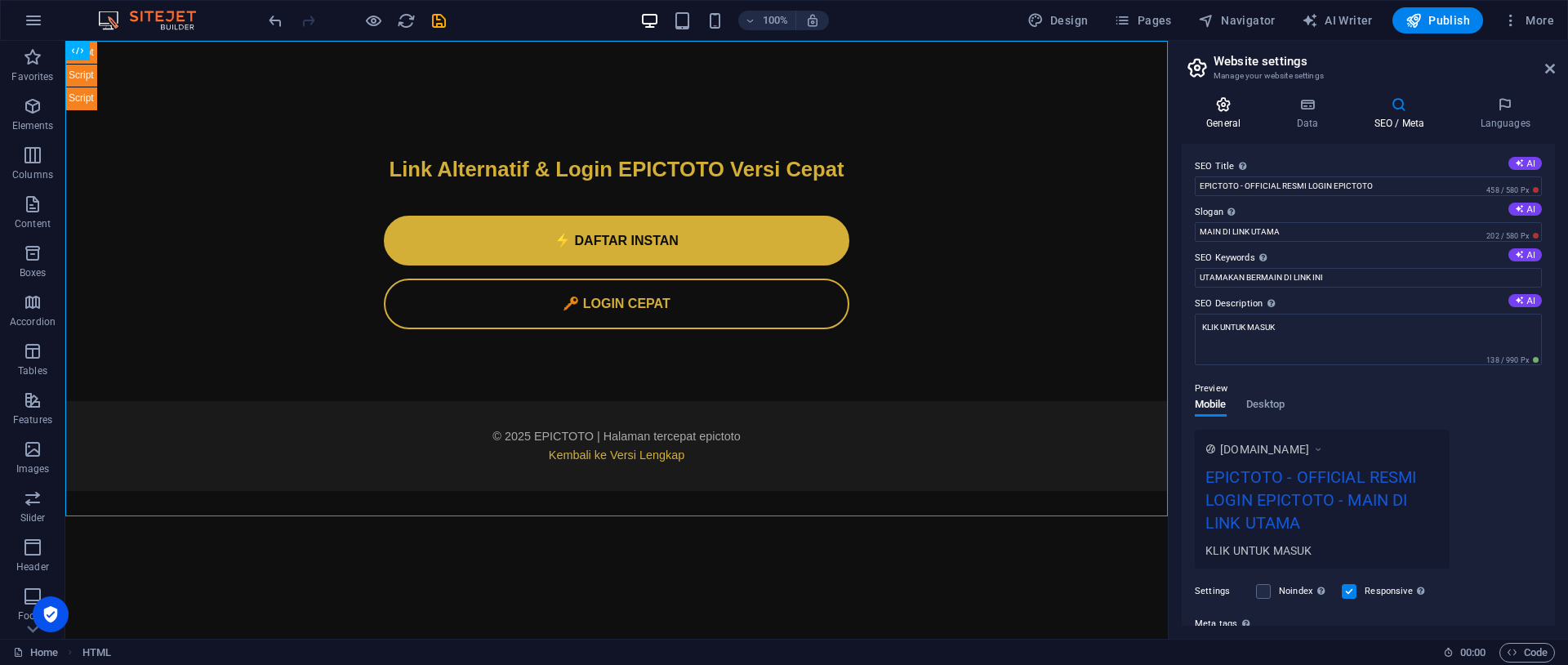 click at bounding box center [1223, 105] 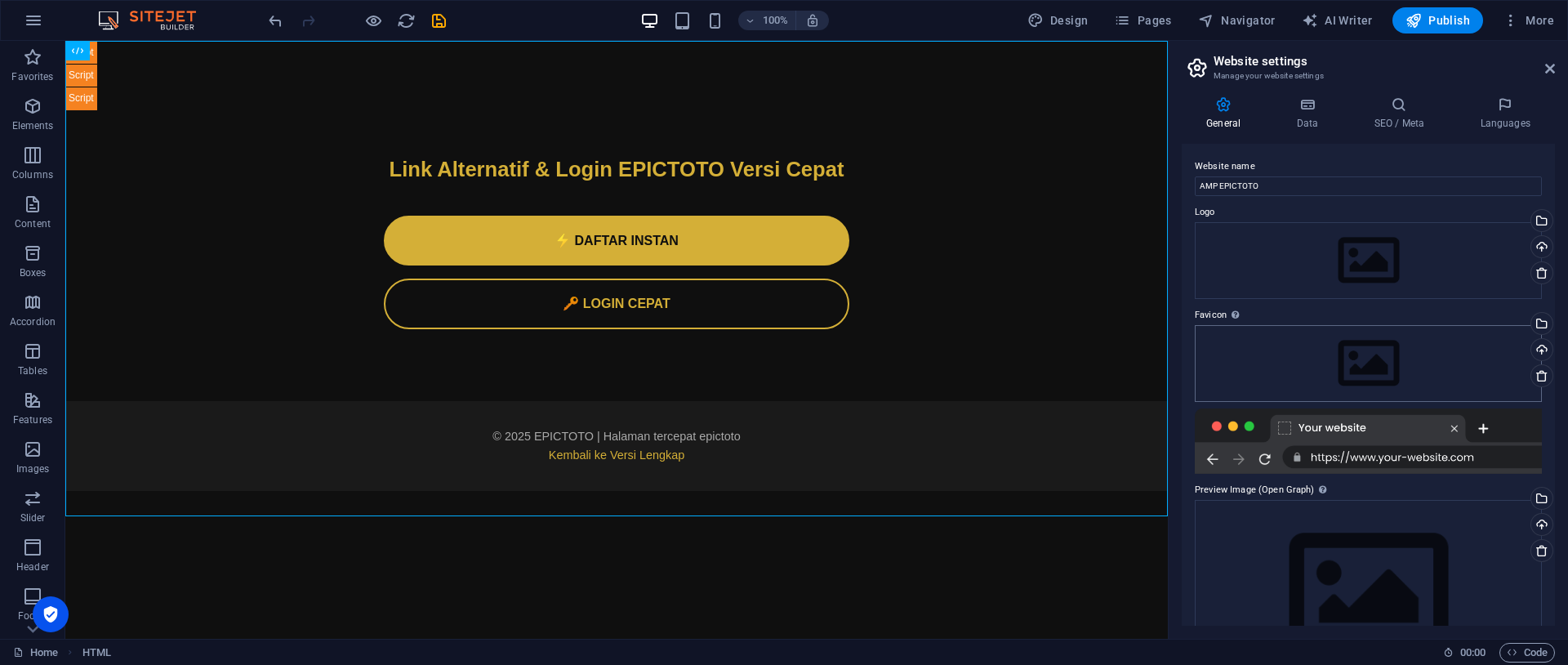 scroll, scrollTop: 75, scrollLeft: 0, axis: vertical 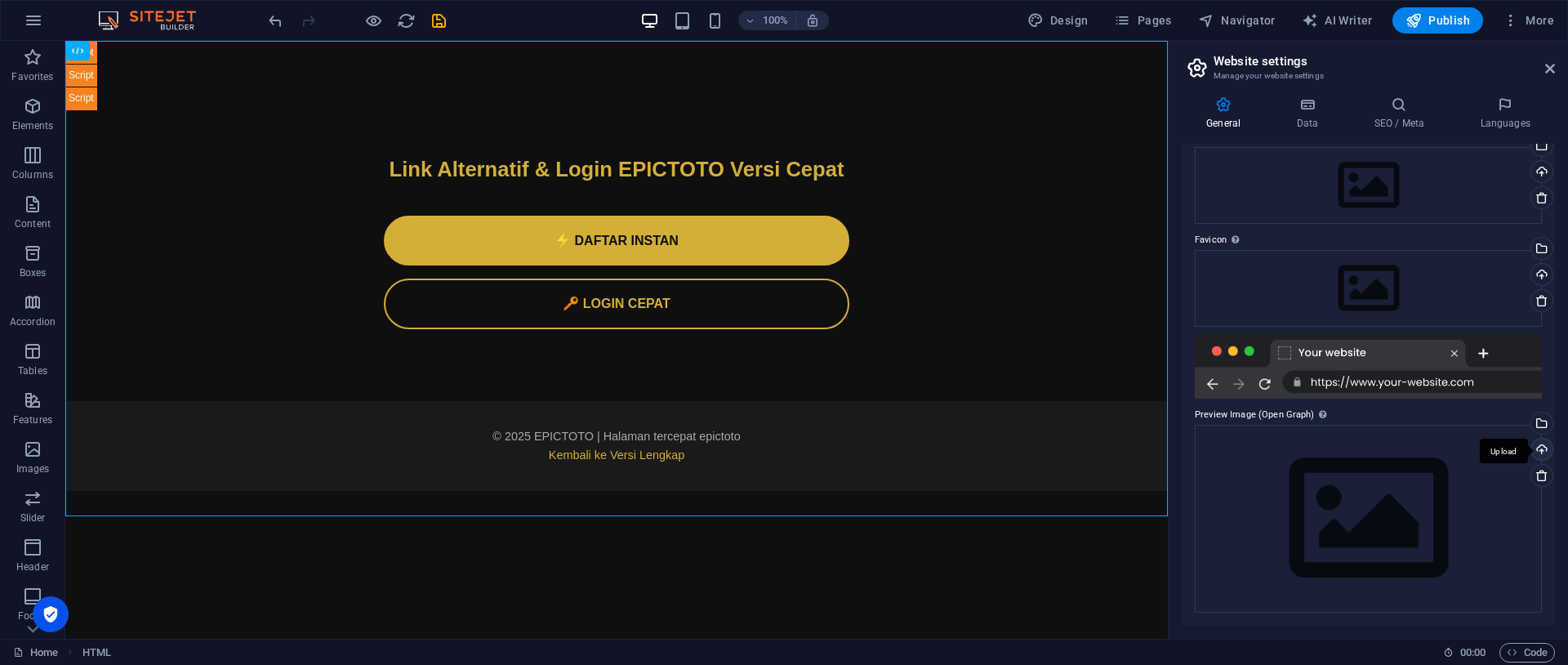 click on "Upload" at bounding box center [1540, 451] 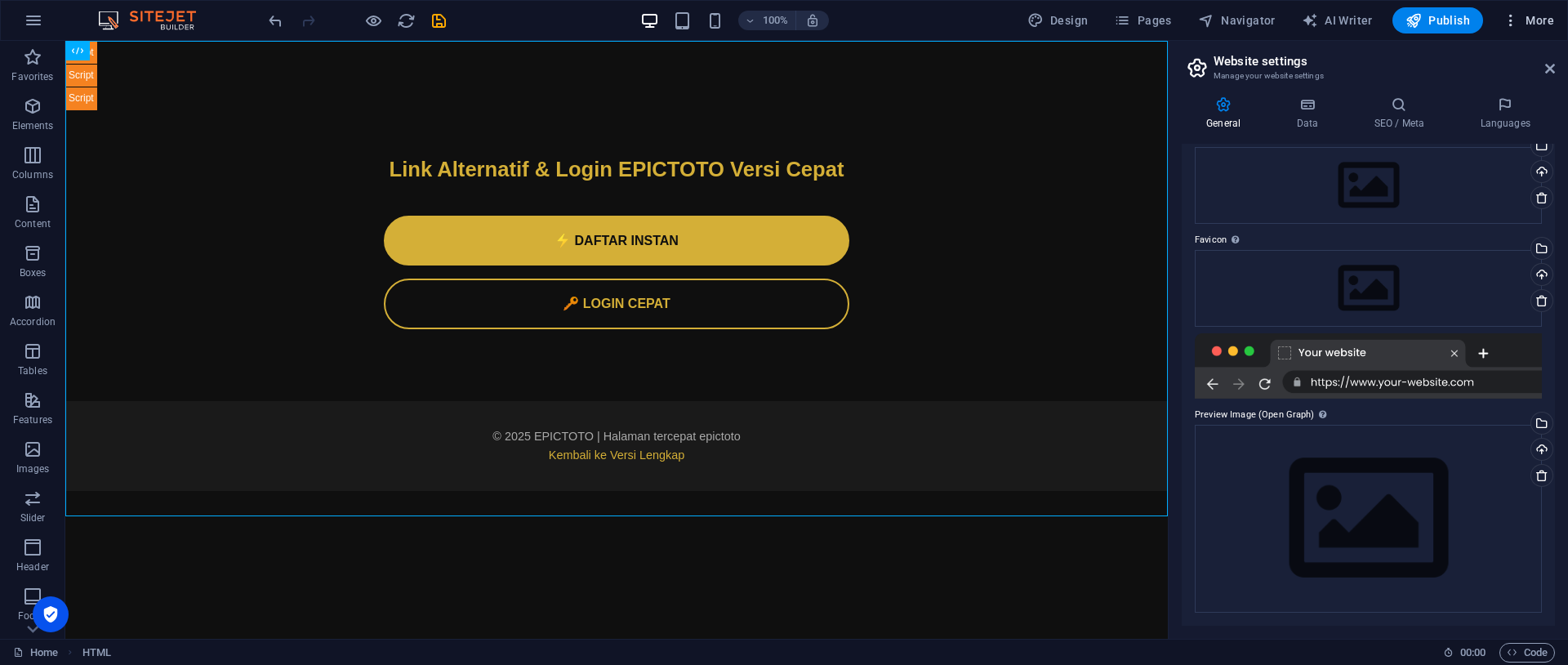 click on "More" at bounding box center (1528, 20) 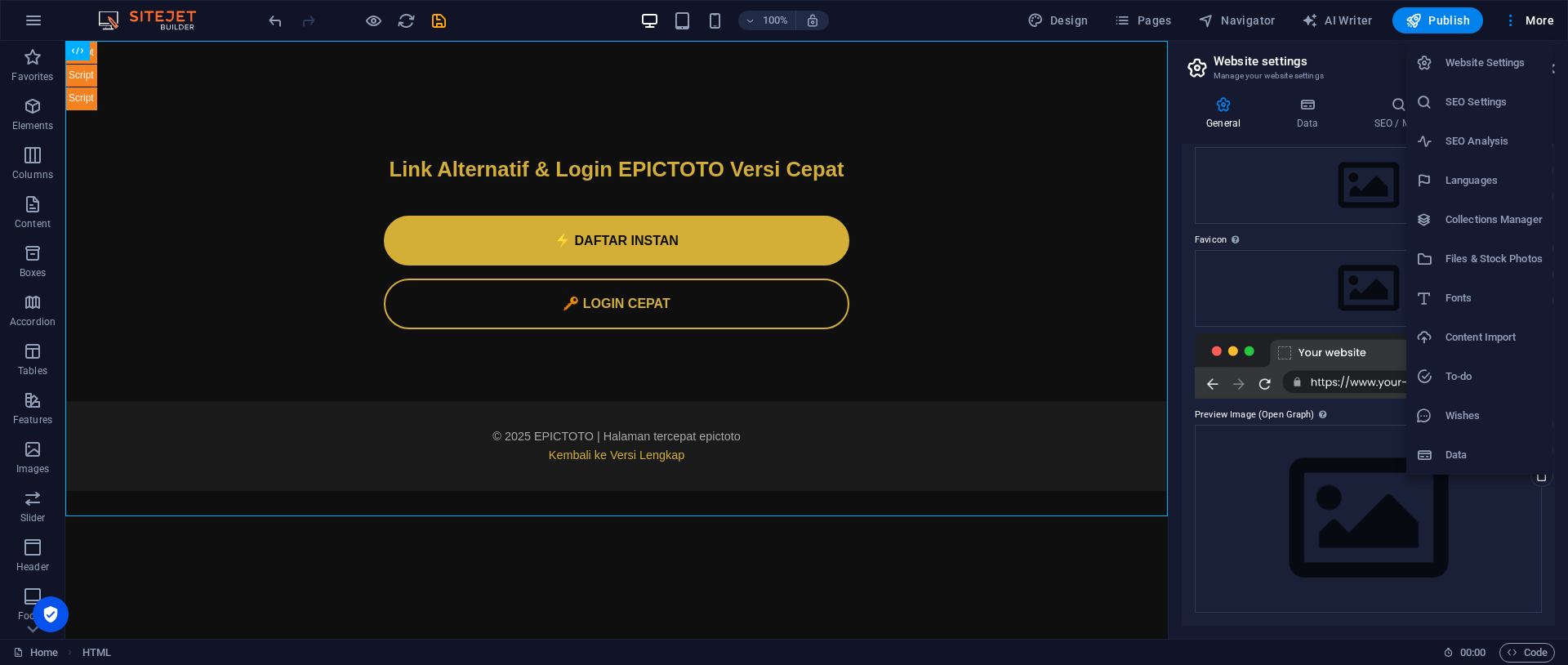 click at bounding box center (784, 332) 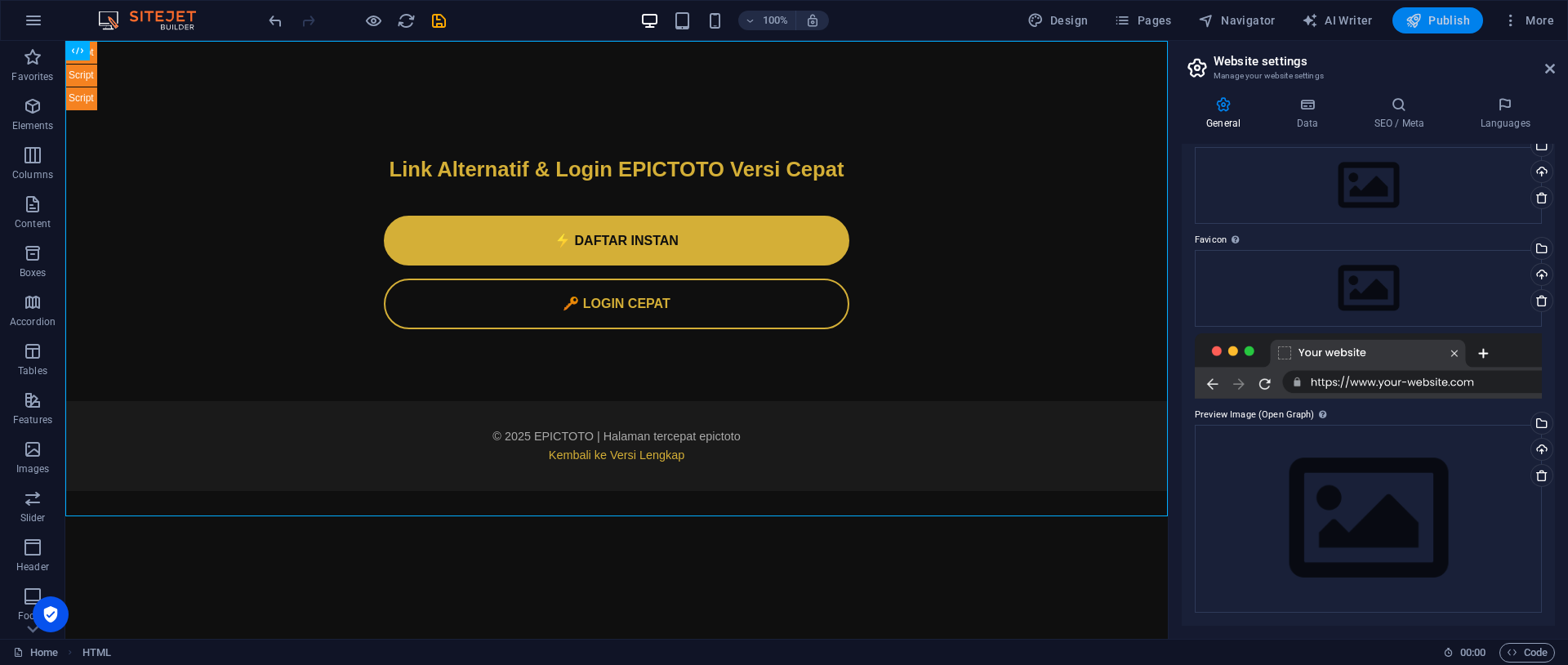 click on "Publish" at bounding box center [1437, 20] 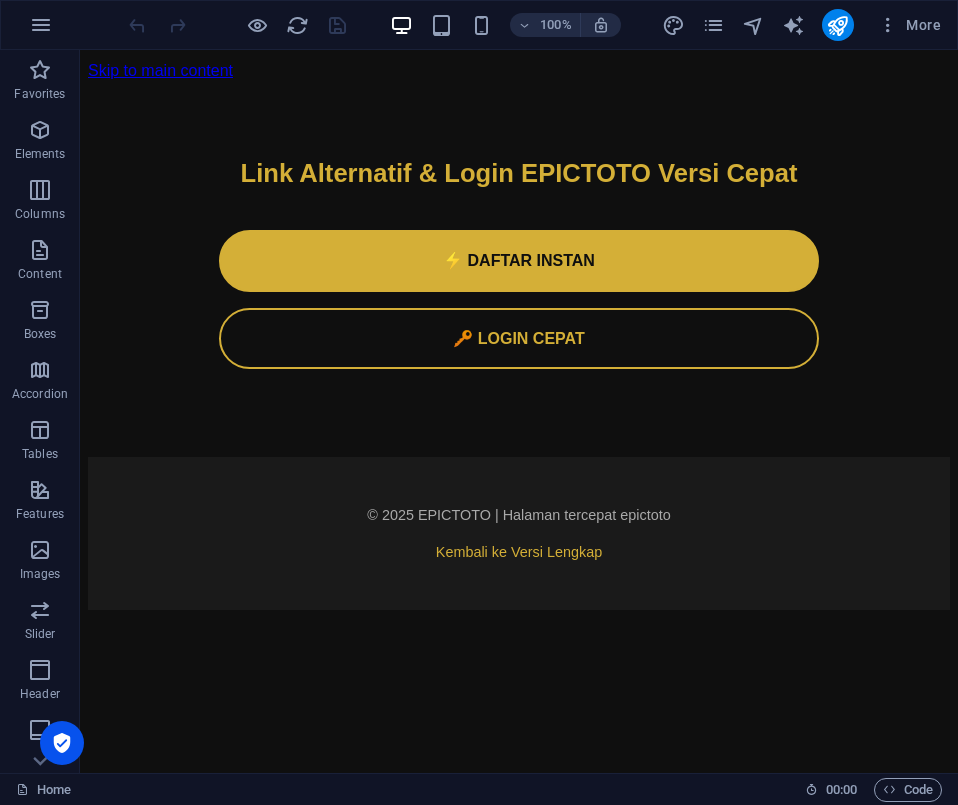 scroll, scrollTop: 0, scrollLeft: 0, axis: both 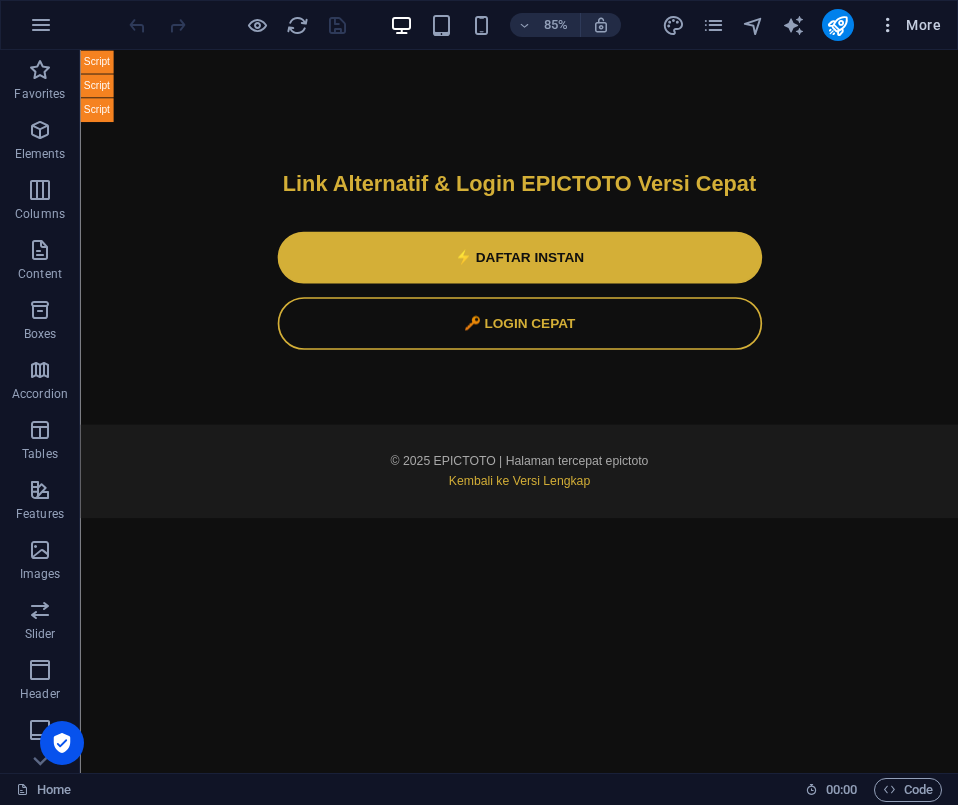 click at bounding box center [888, 25] 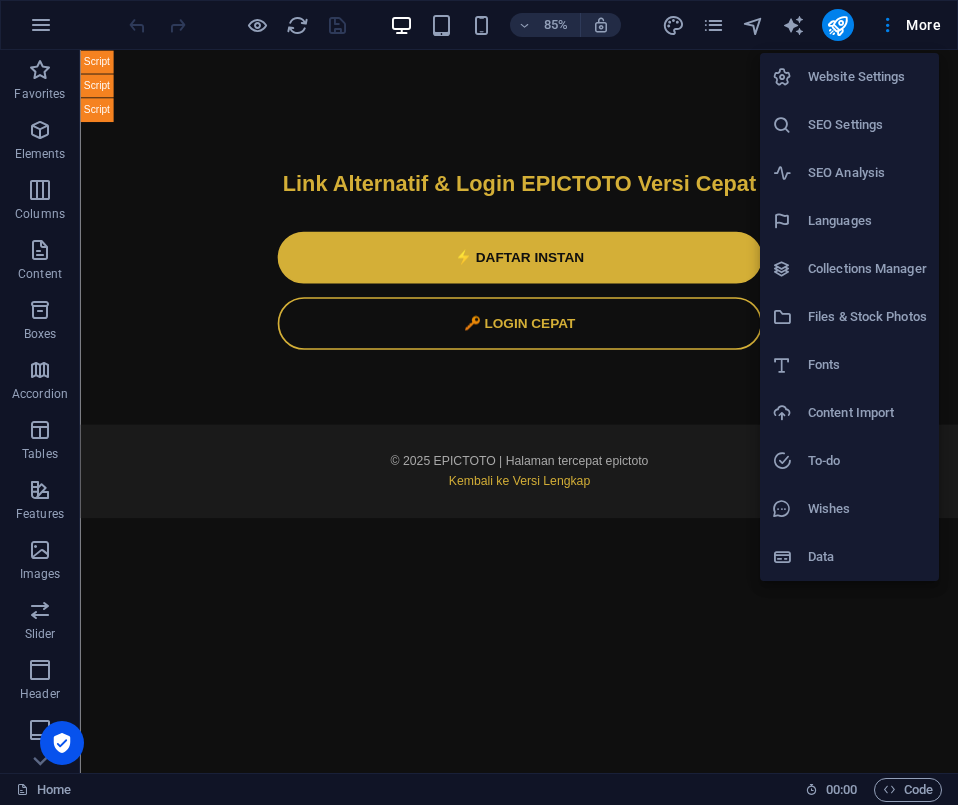 drag, startPoint x: 530, startPoint y: 547, endPoint x: 544, endPoint y: 526, distance: 25.23886 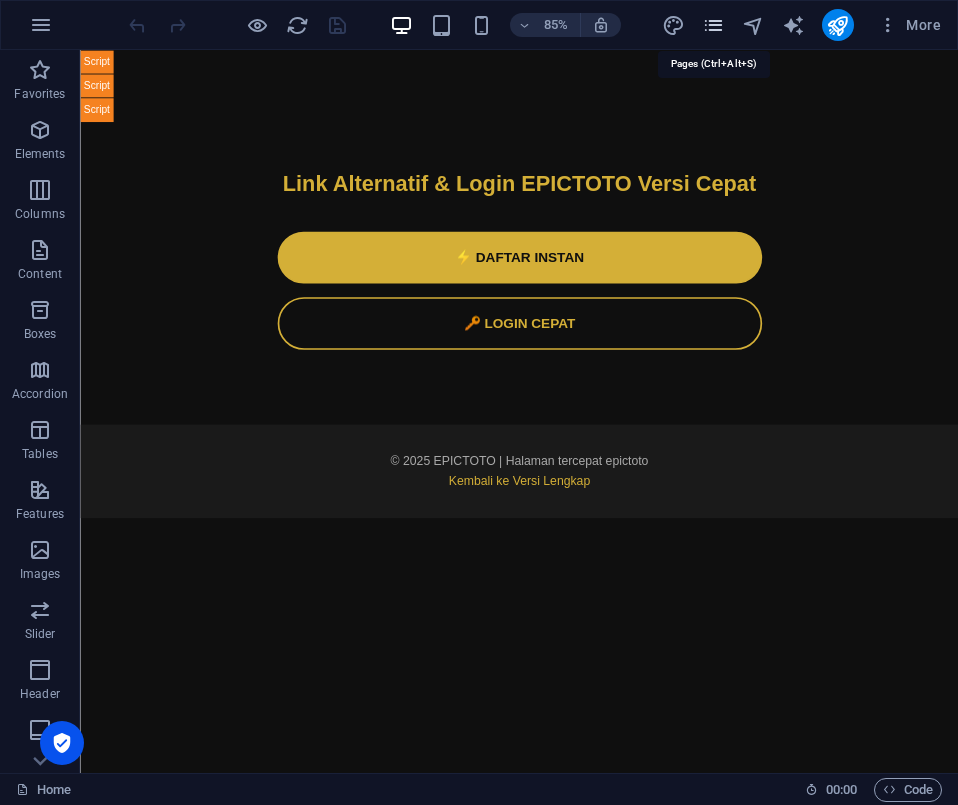 click at bounding box center [713, 25] 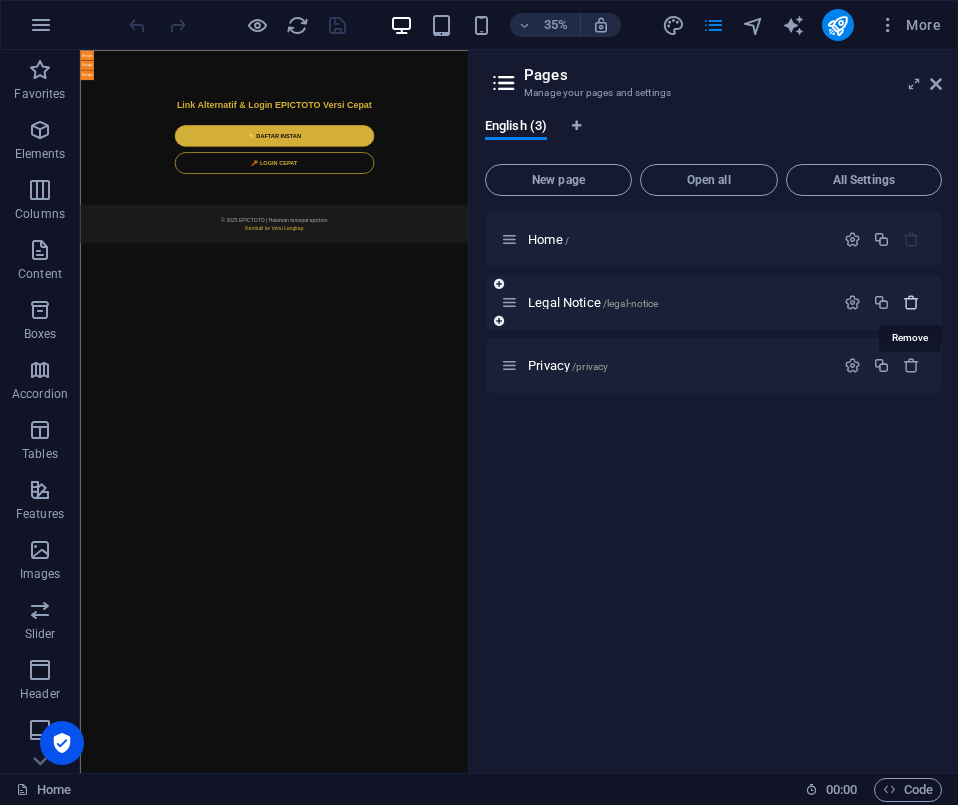 click at bounding box center (911, 302) 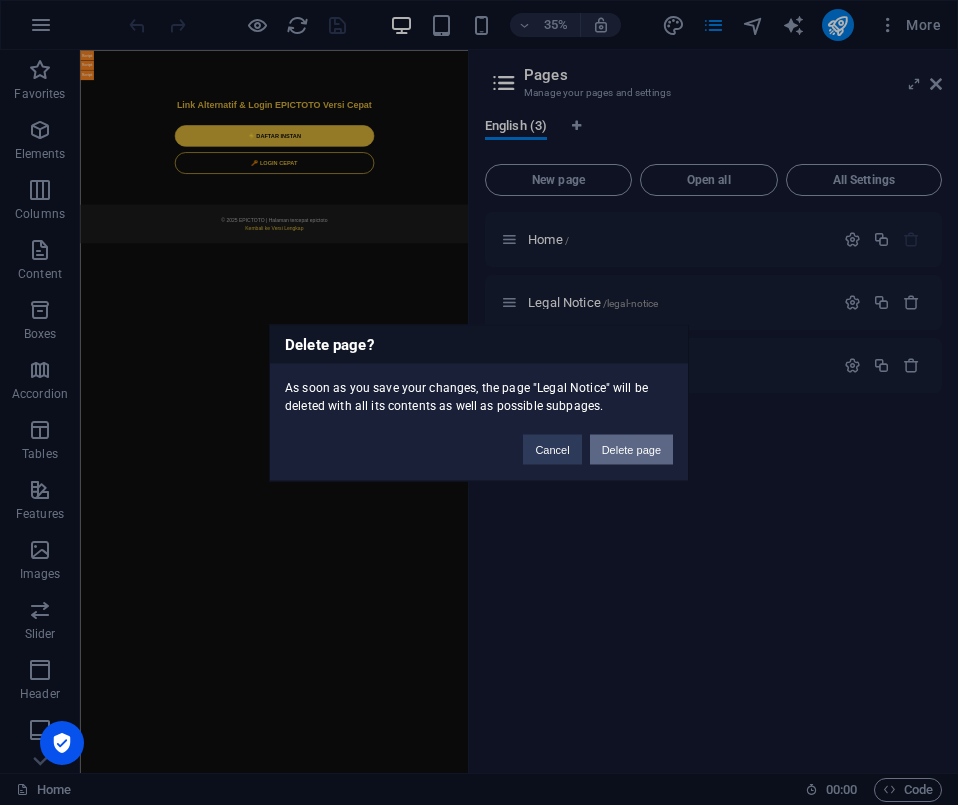 click on "Delete page" at bounding box center (631, 449) 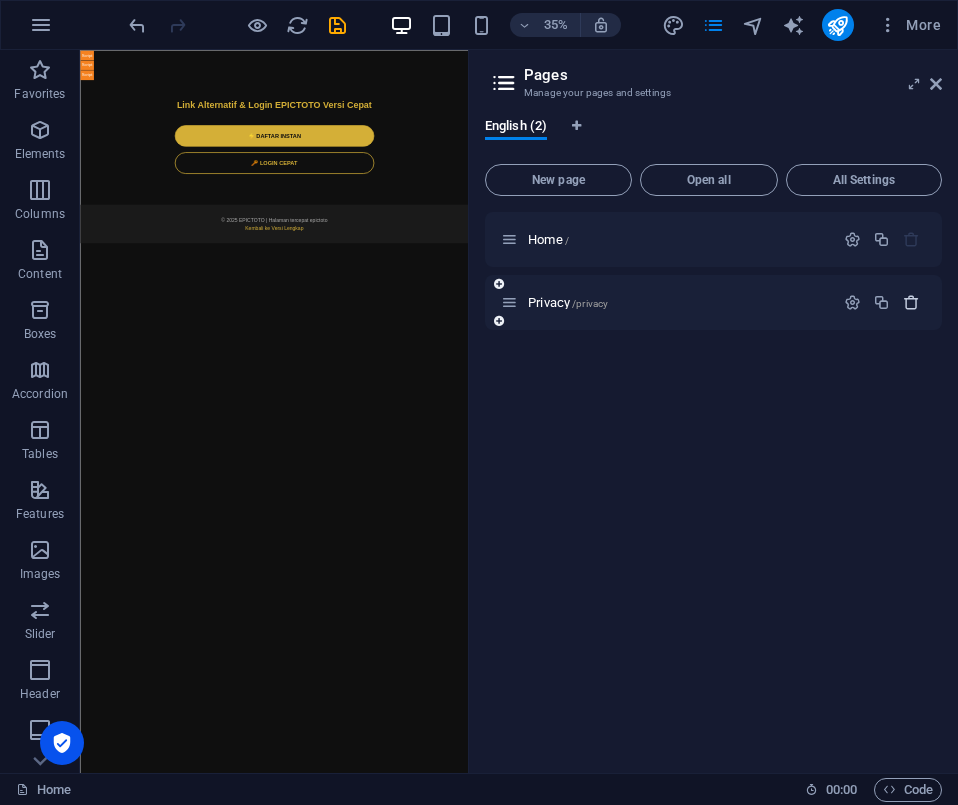 click at bounding box center (911, 302) 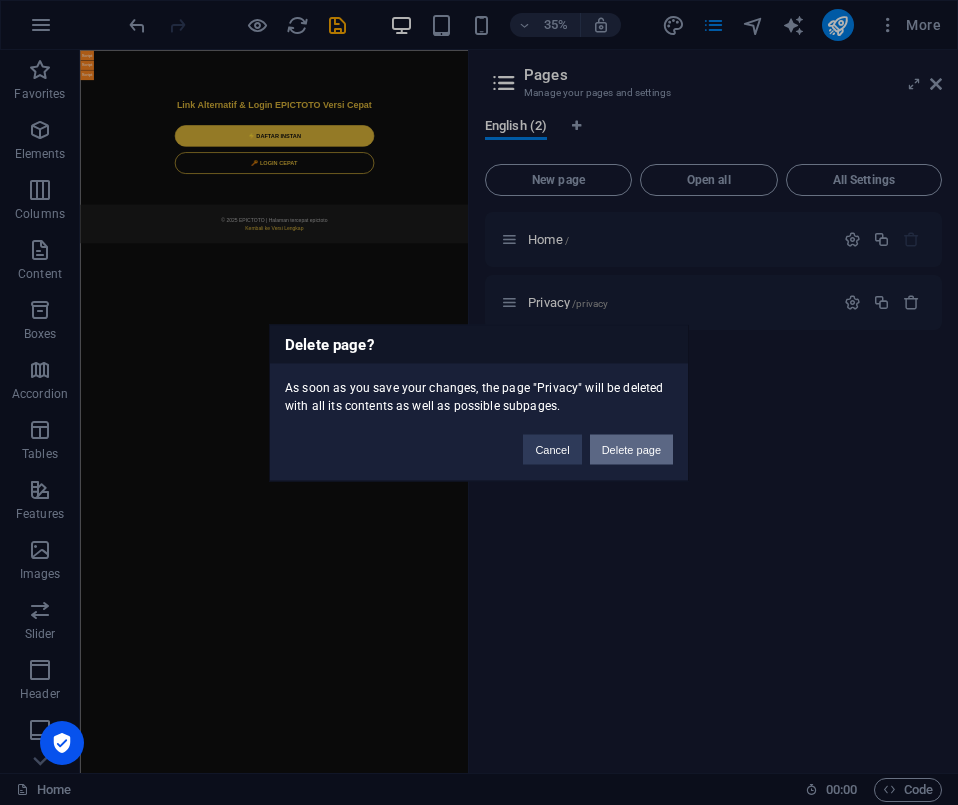 click on "Delete page" at bounding box center [631, 449] 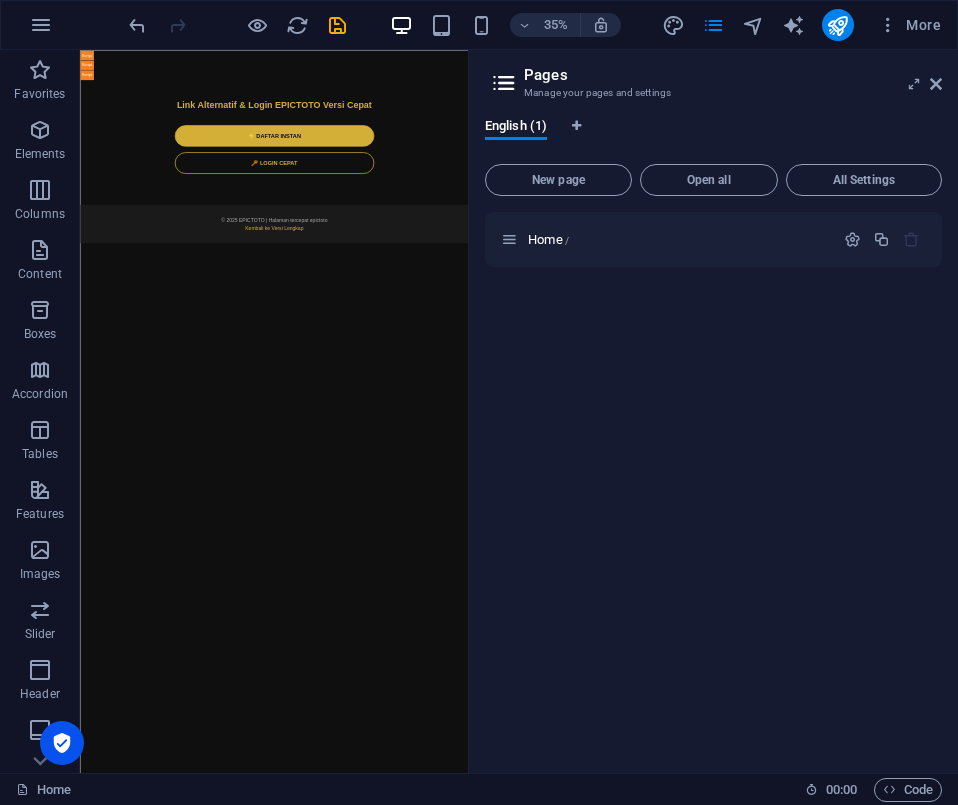 click on "Home /" at bounding box center (713, 484) 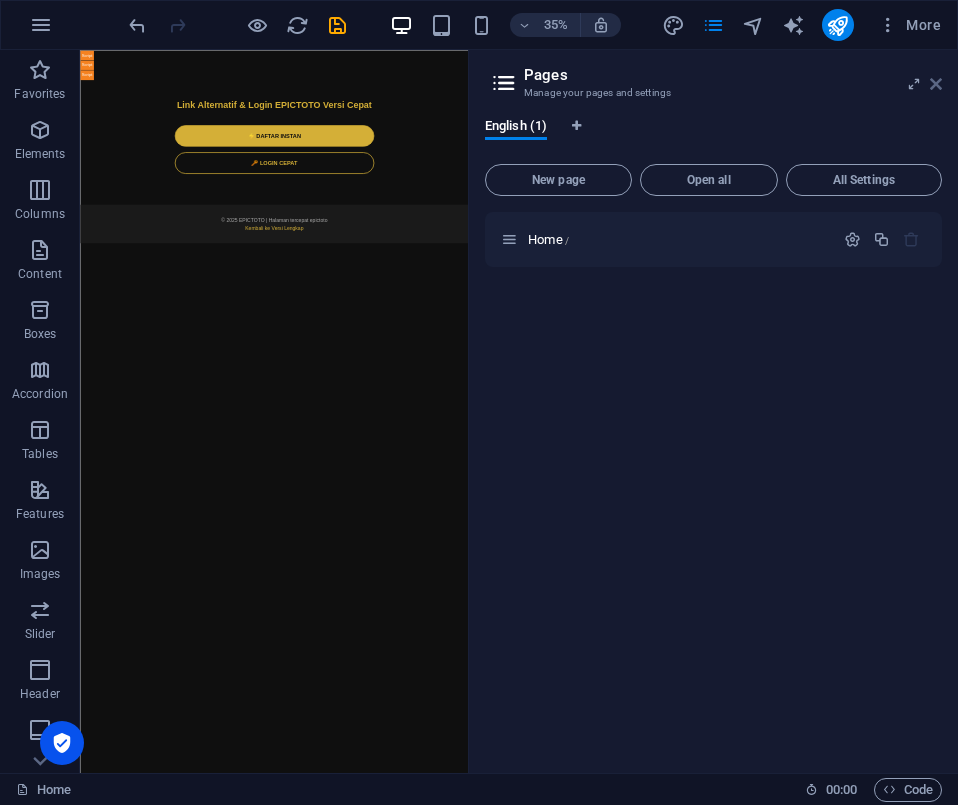 click at bounding box center [936, 84] 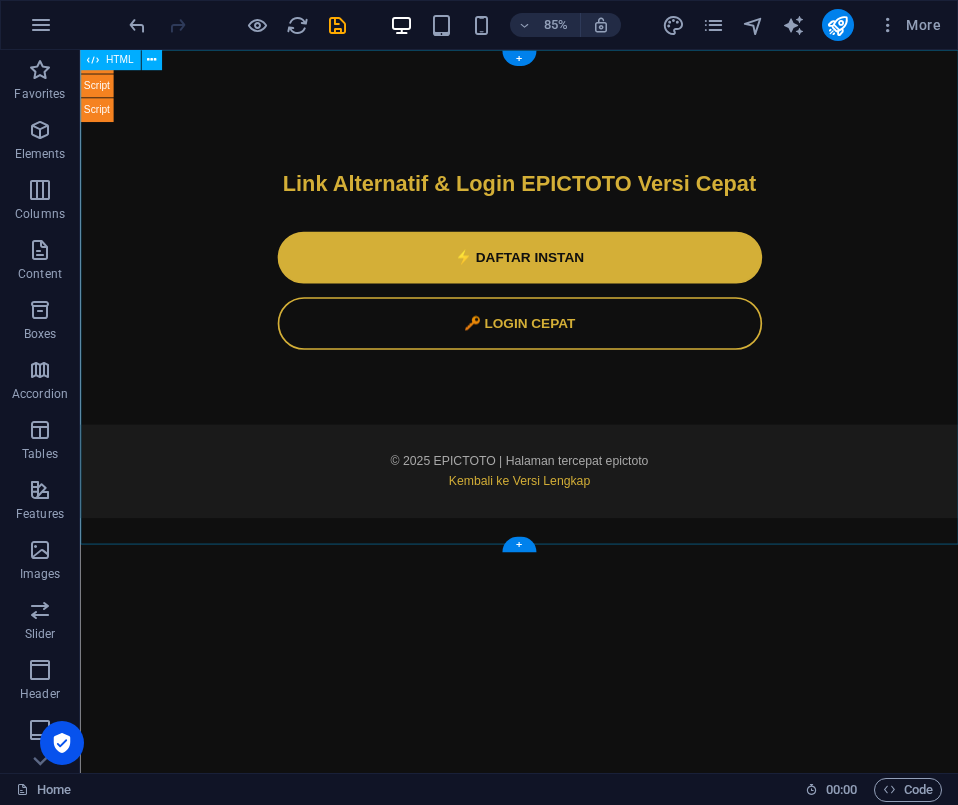 click on "Skip to main content
EPICTOTO: Link Alternatif Resmi, Login & Daftar Terbaru 2025
Link Alternatif & Login EPICTOTO Versi Cepat
⚡ DAFTAR INSTAN
🔑 LOGIN CEPAT
© 2025 EPICTOTO | Halaman tercepat epictoto
Kembali ke Versi Lengkap" at bounding box center [596, 325] 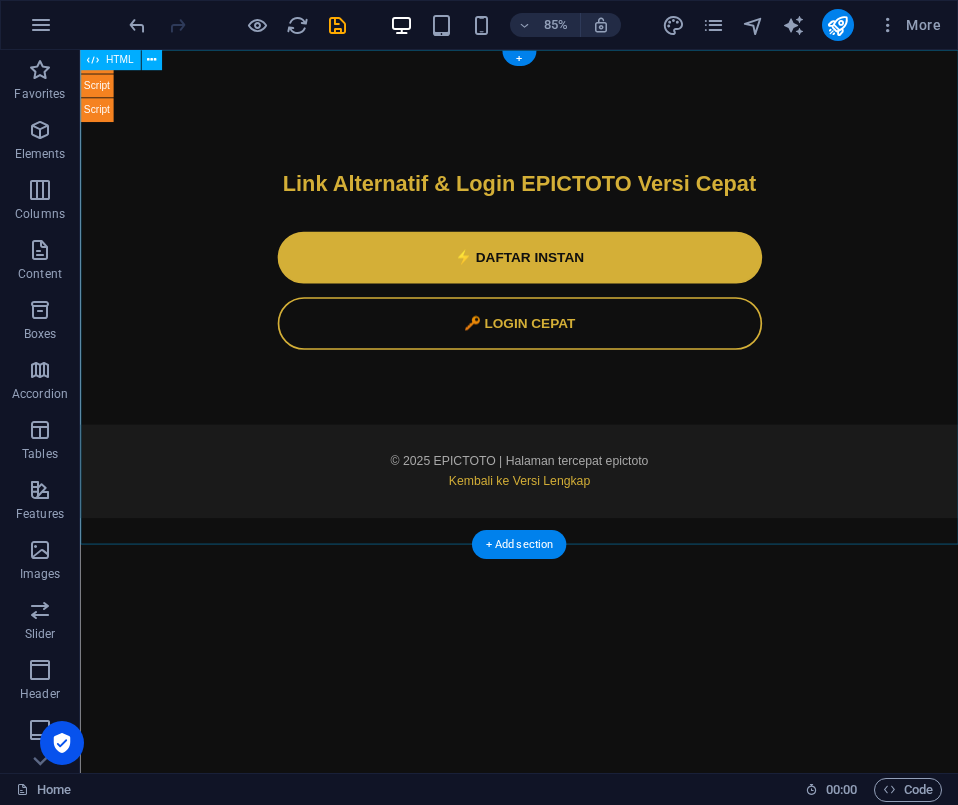 click on "EPICTOTO: Link Alternatif Resmi, Login & Daftar Terbaru 2025
Link Alternatif & Login EPICTOTO Versi Cepat
⚡ DAFTAR INSTAN
🔑 LOGIN CEPAT
© 2025 EPICTOTO | Halaman tercepat epictoto
Kembali ke Versi Lengkap" at bounding box center (596, 325) 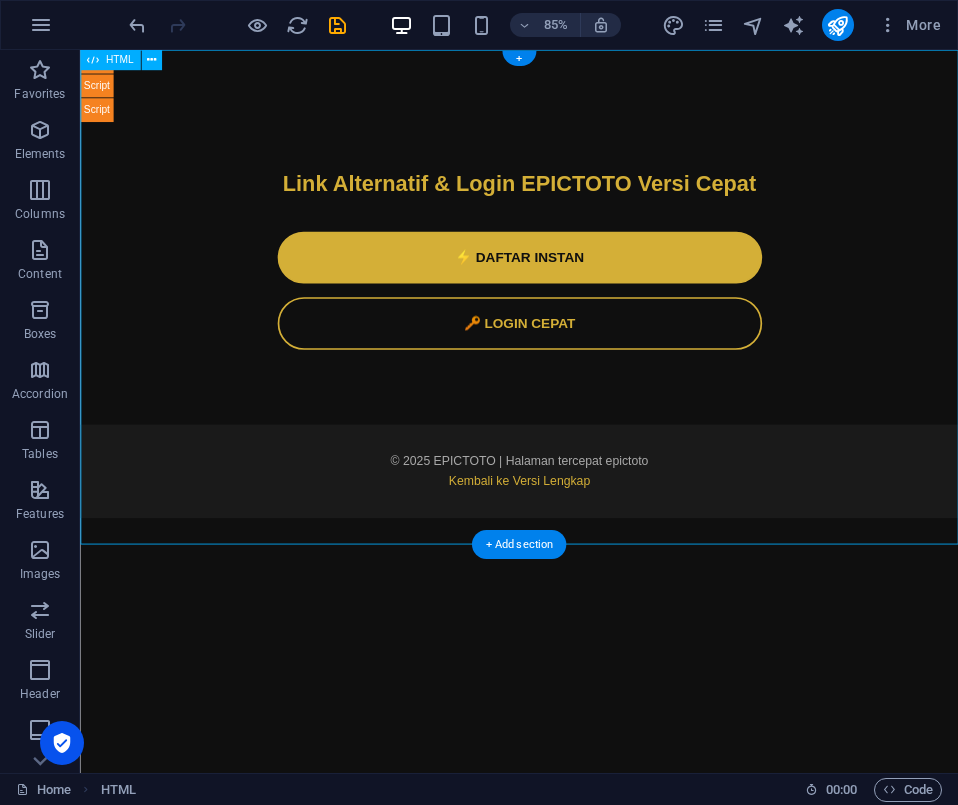 click on "EPICTOTO: Link Alternatif Resmi, Login & Daftar Terbaru 2025
Link Alternatif & Login EPICTOTO Versi Cepat
⚡ DAFTAR INSTAN
🔑 LOGIN CEPAT
© 2025 EPICTOTO | Halaman tercepat epictoto
Kembali ke Versi Lengkap" at bounding box center [596, 325] 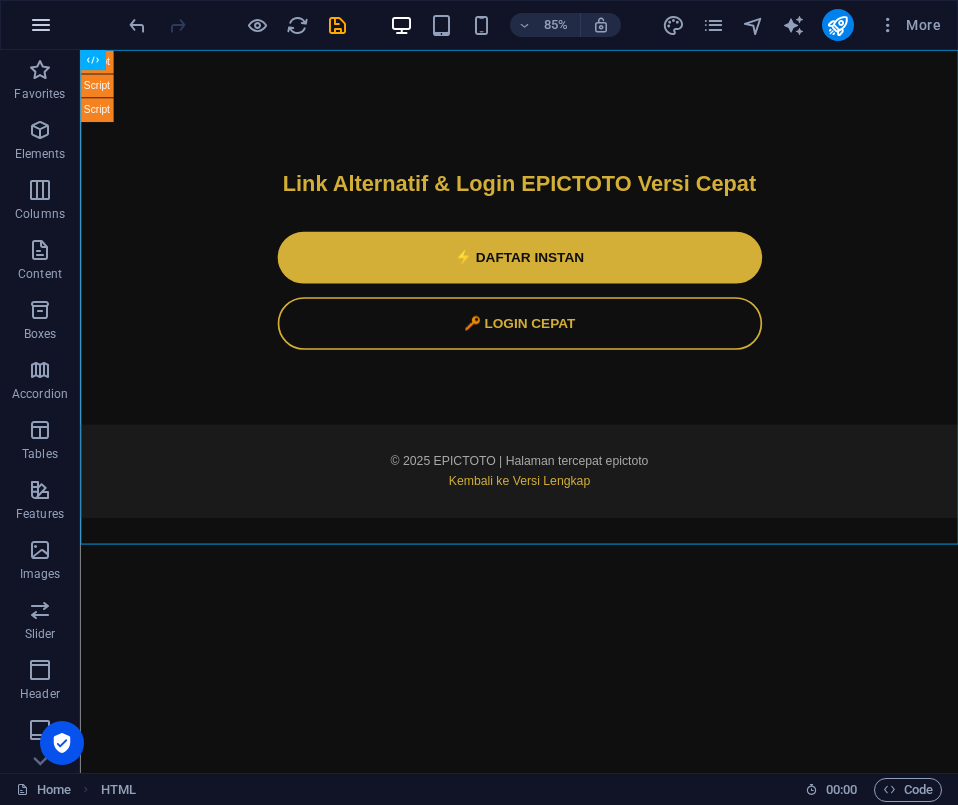 click at bounding box center (41, 25) 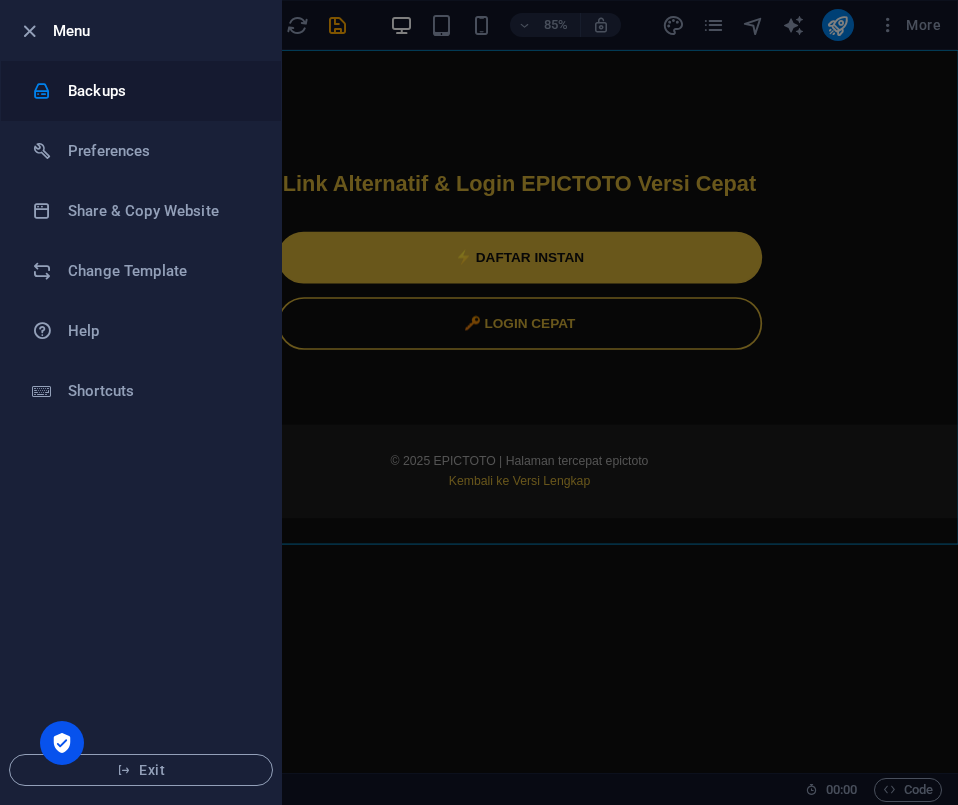 click on "Backups" at bounding box center (141, 91) 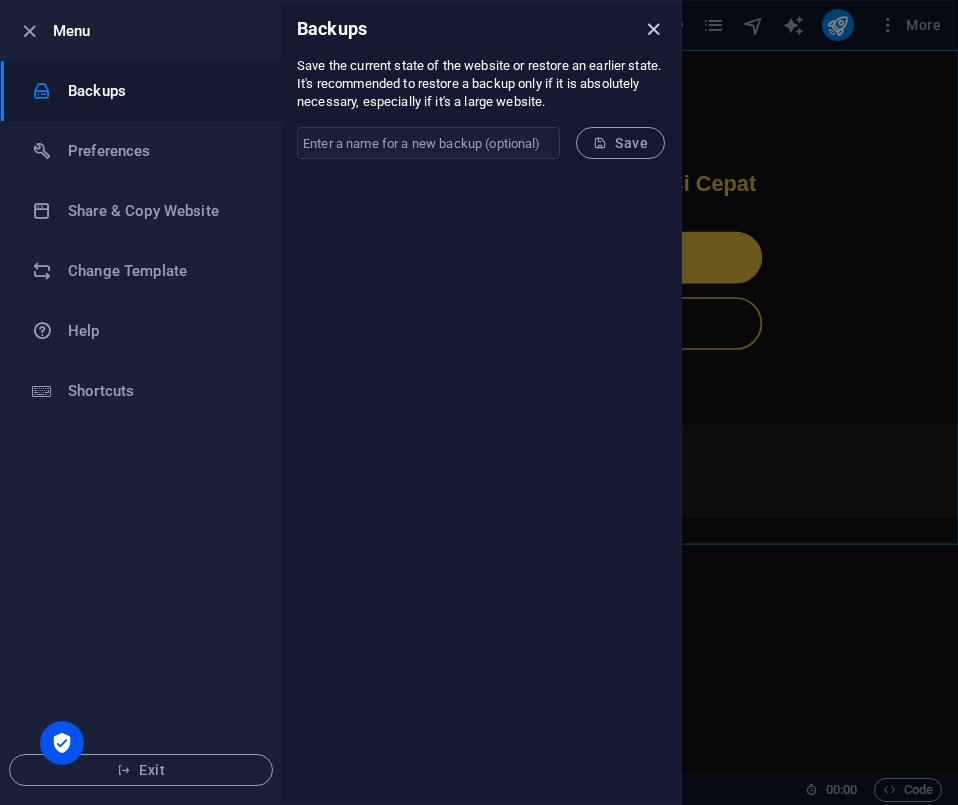 click at bounding box center (653, 29) 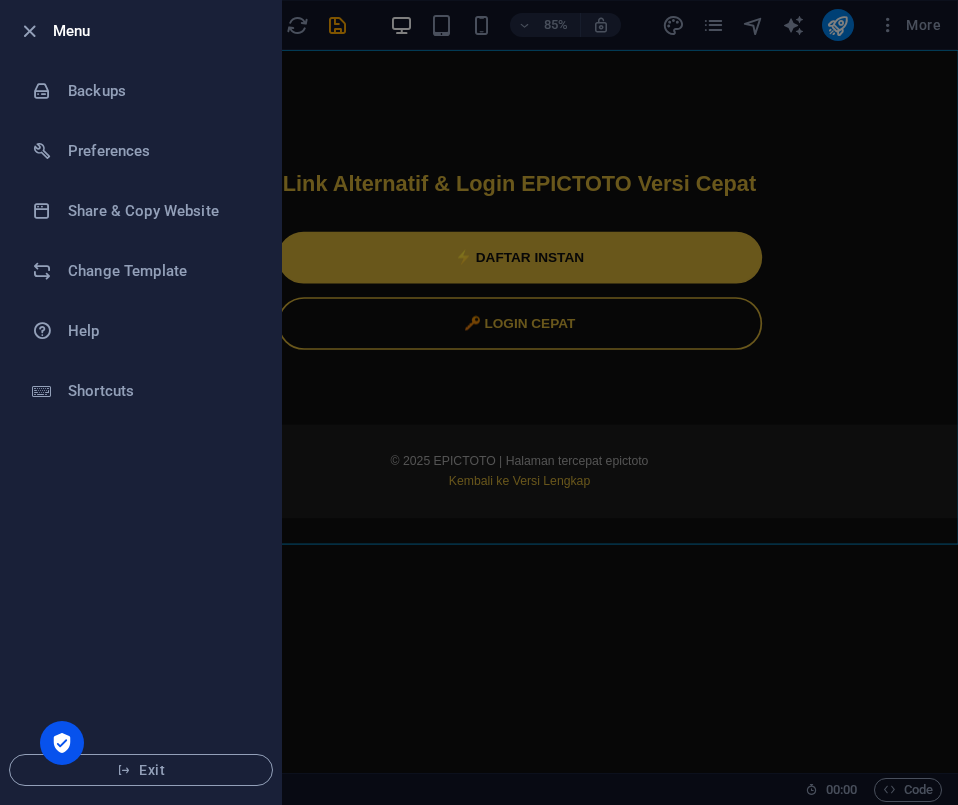 click at bounding box center [479, 402] 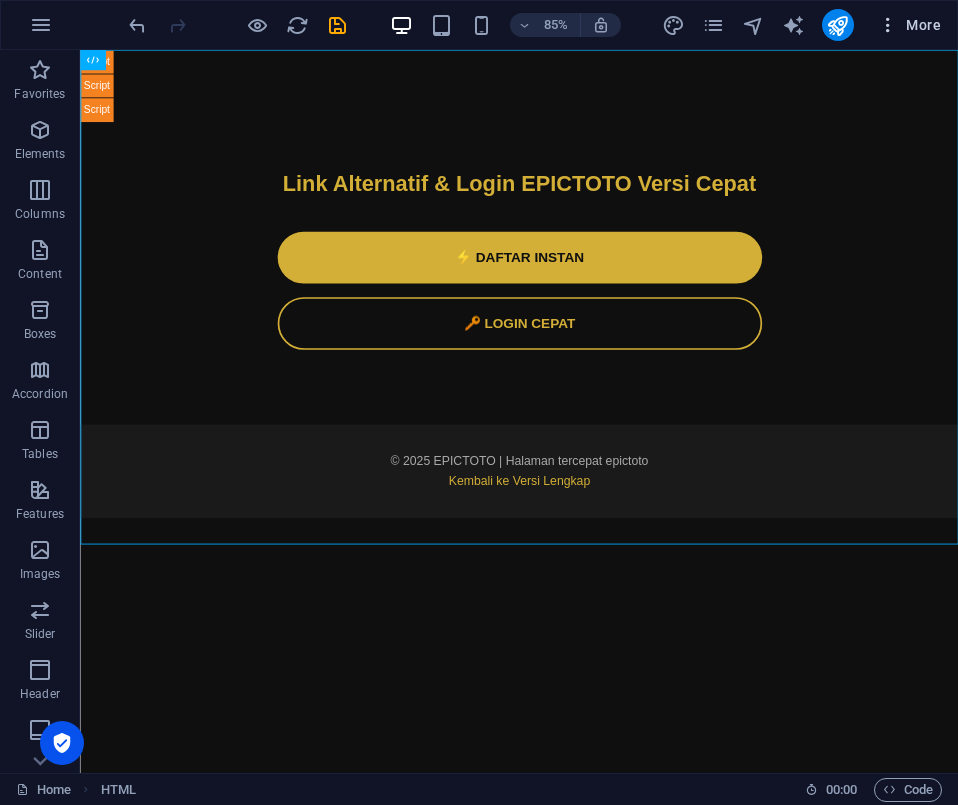 click on "More" at bounding box center (909, 25) 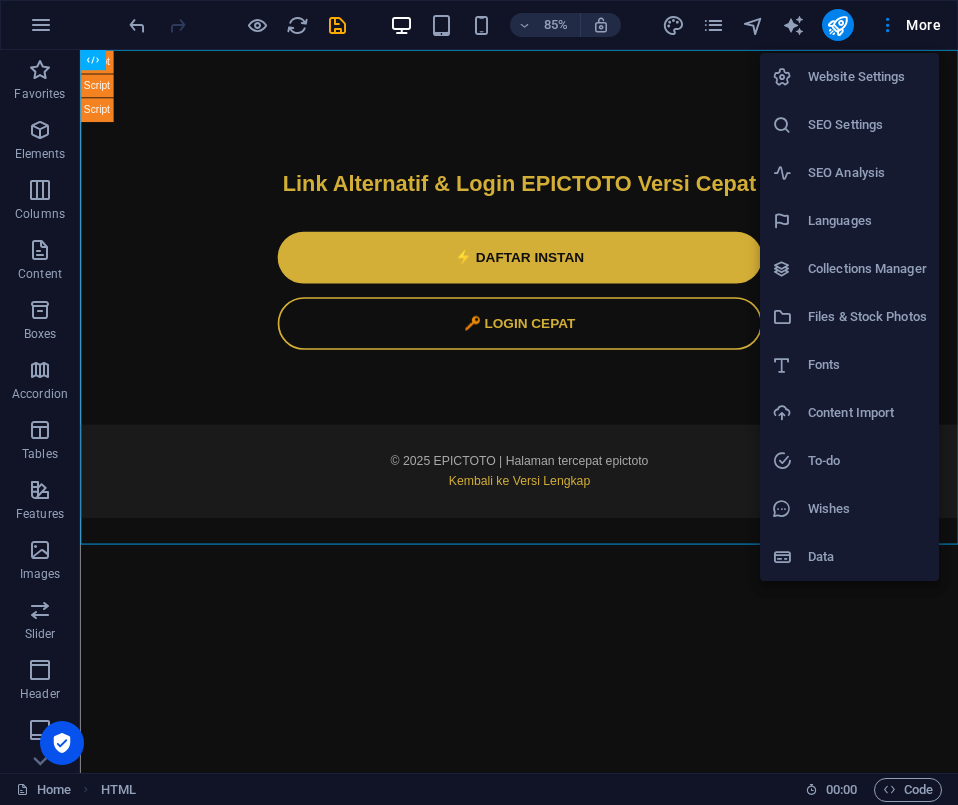 click on "Website Settings" at bounding box center (867, 77) 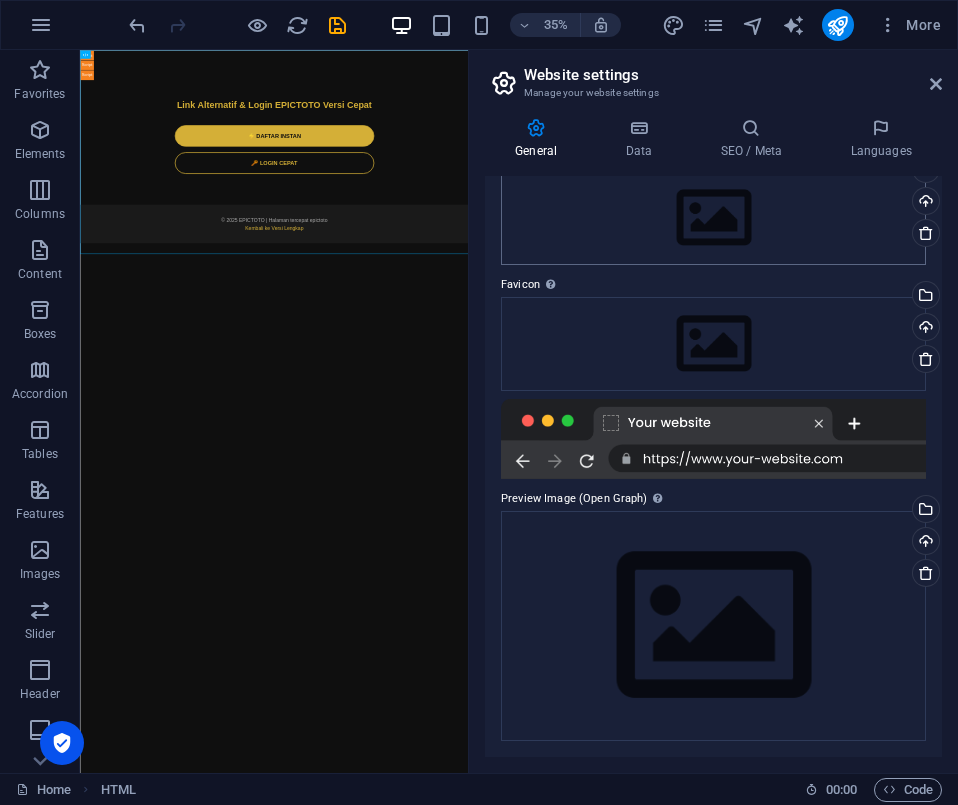 scroll, scrollTop: 0, scrollLeft: 0, axis: both 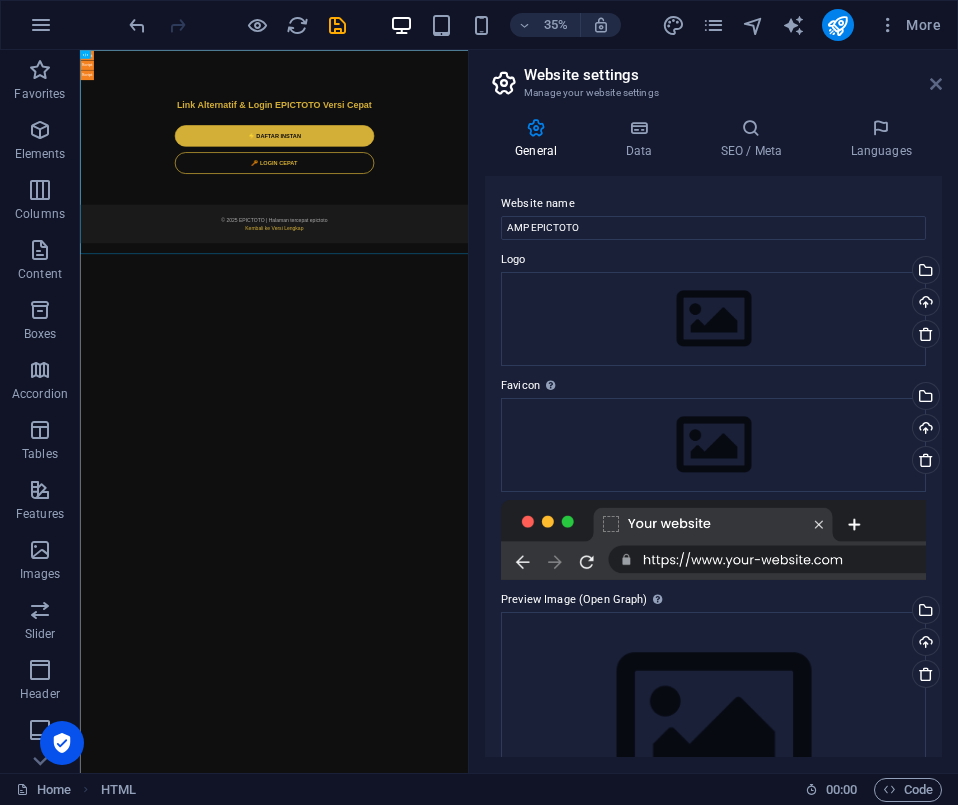 click at bounding box center (936, 84) 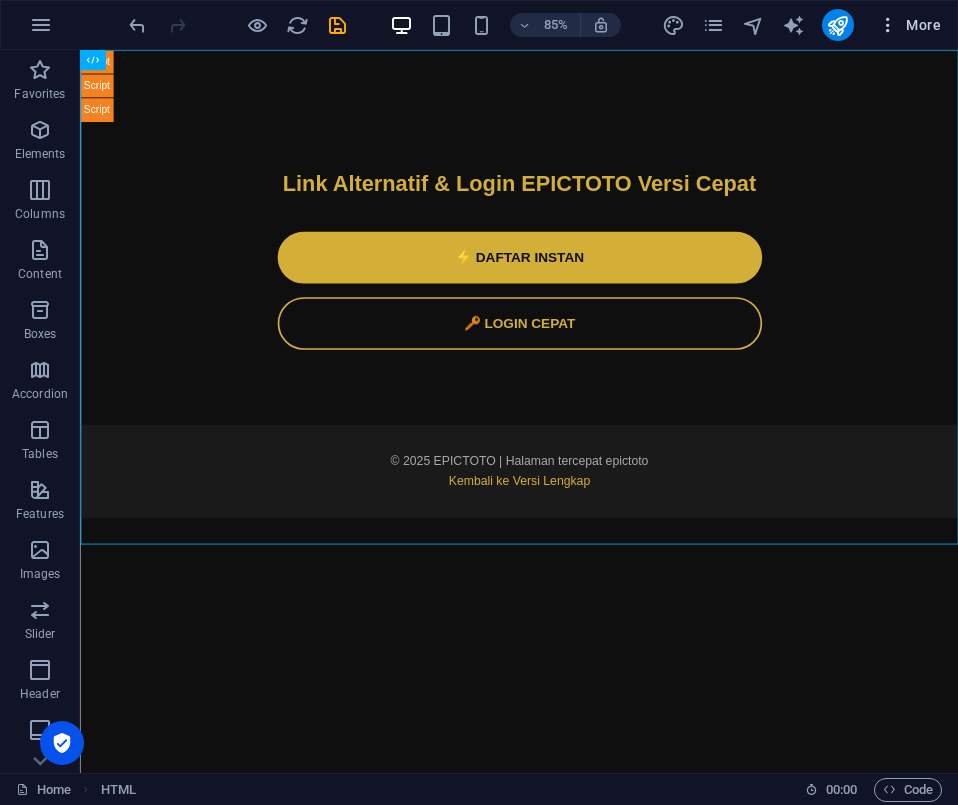 click on "More" at bounding box center [909, 25] 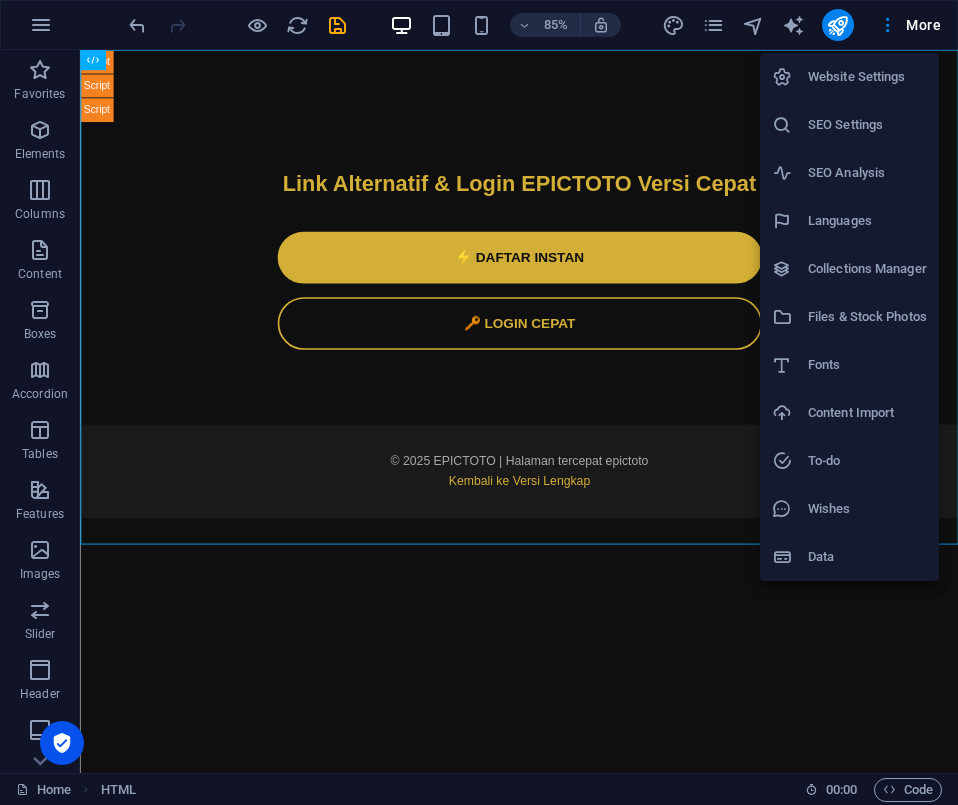 click at bounding box center (479, 402) 